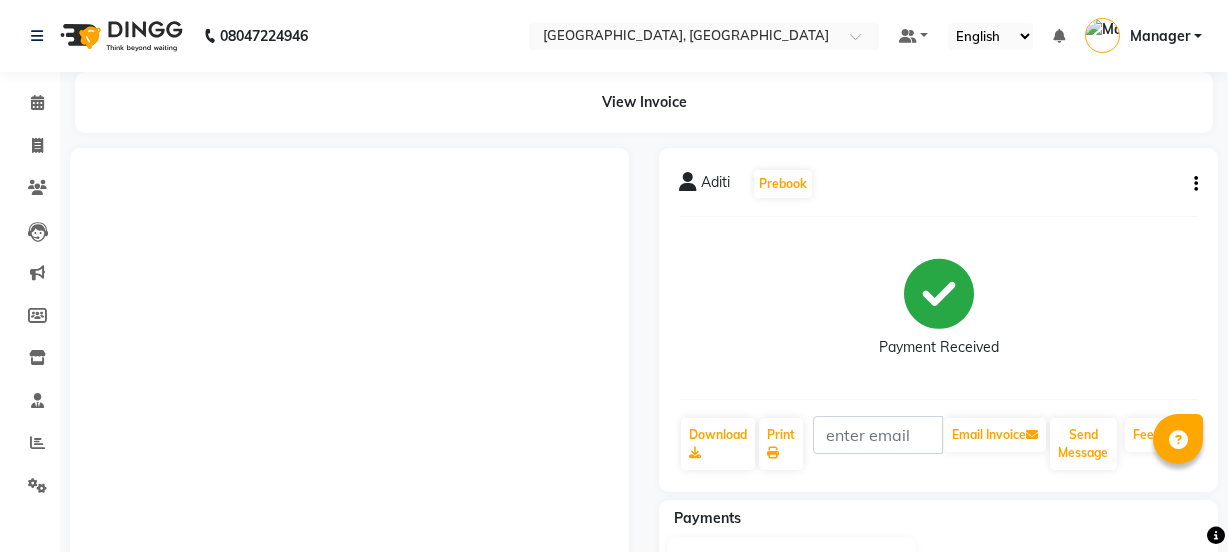 scroll, scrollTop: 0, scrollLeft: 0, axis: both 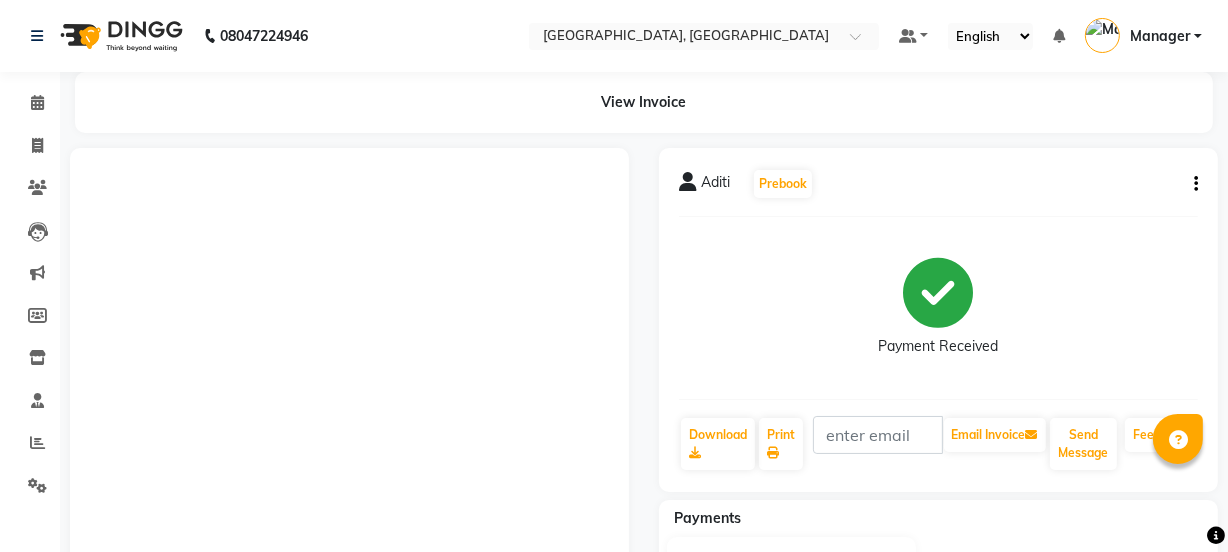 click on "Invoice" 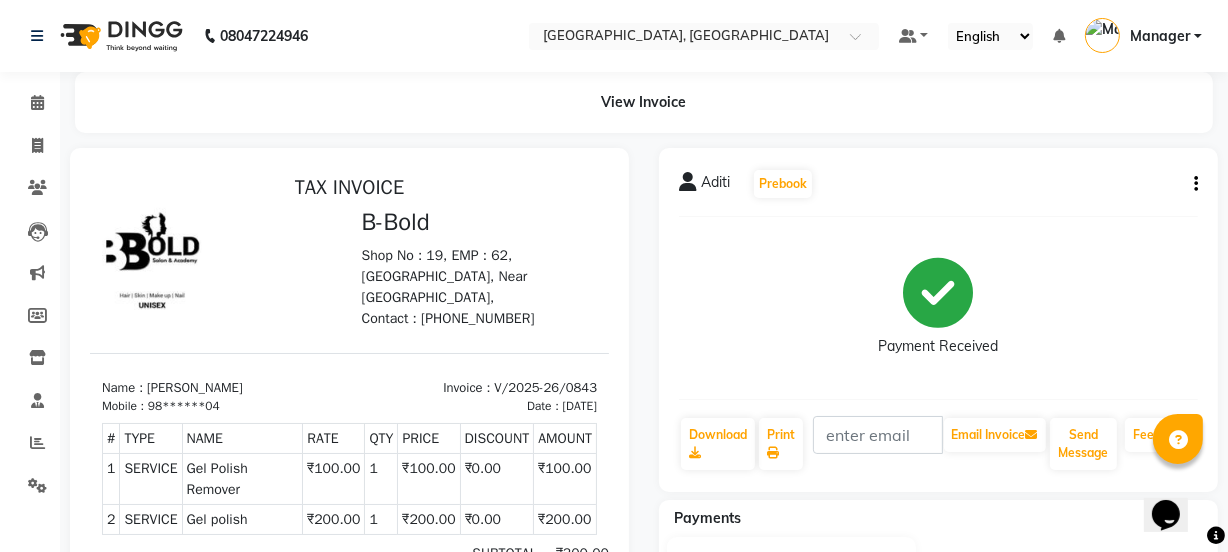 scroll, scrollTop: 0, scrollLeft: 0, axis: both 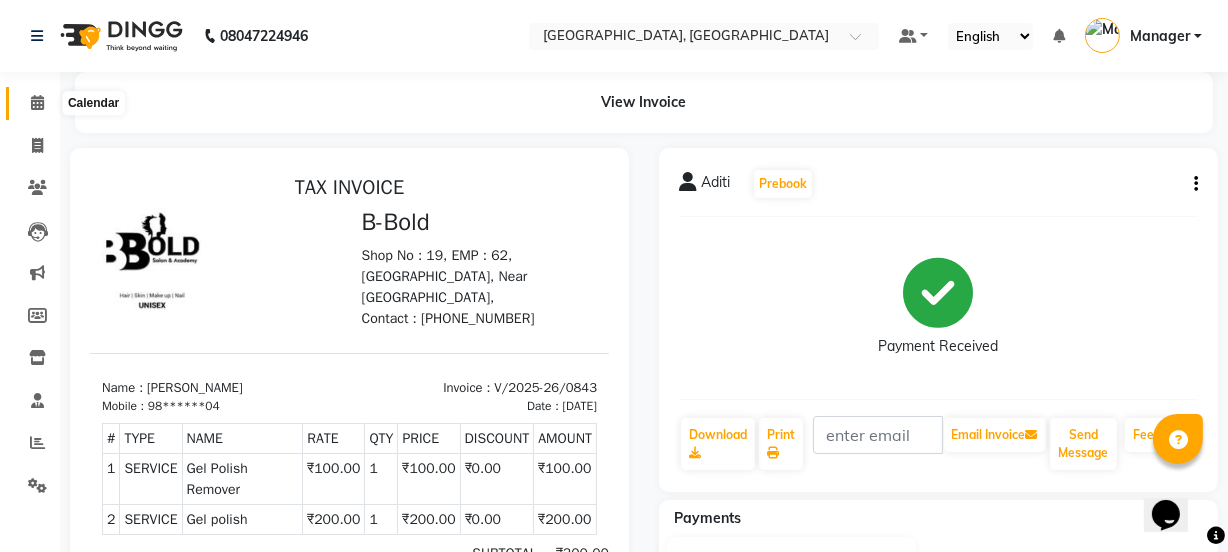 click 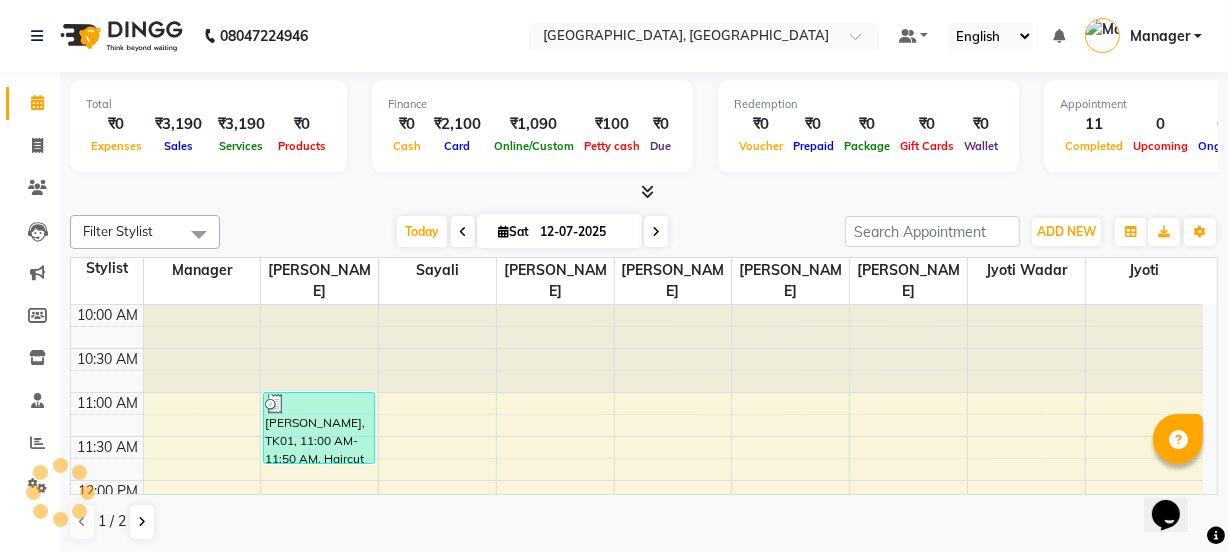 scroll, scrollTop: 0, scrollLeft: 0, axis: both 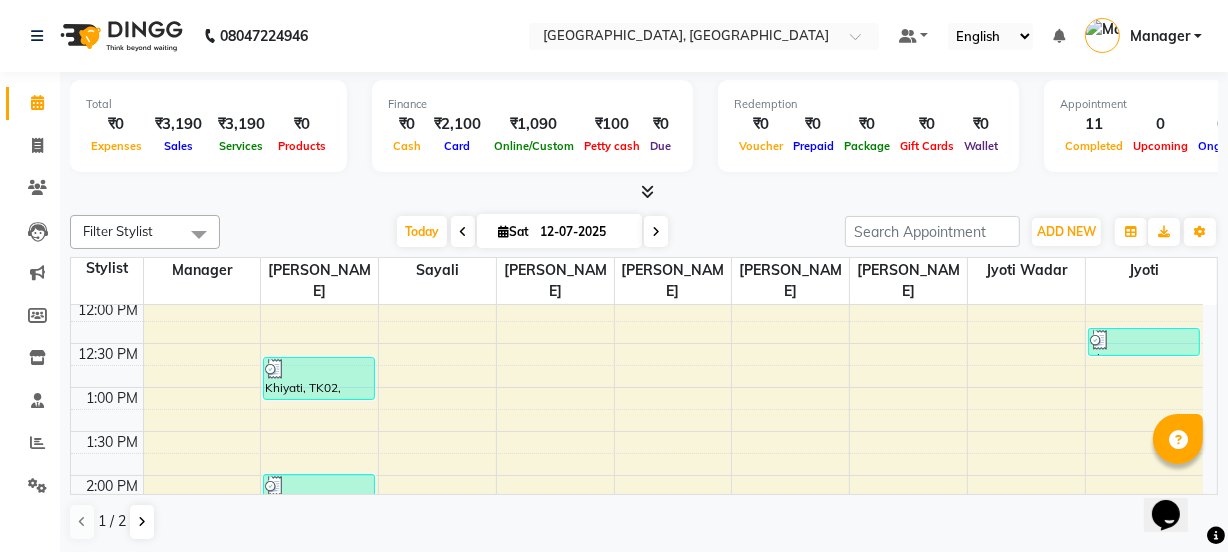 click on "Opens Chat This icon Opens the chat window." at bounding box center [1175, 479] 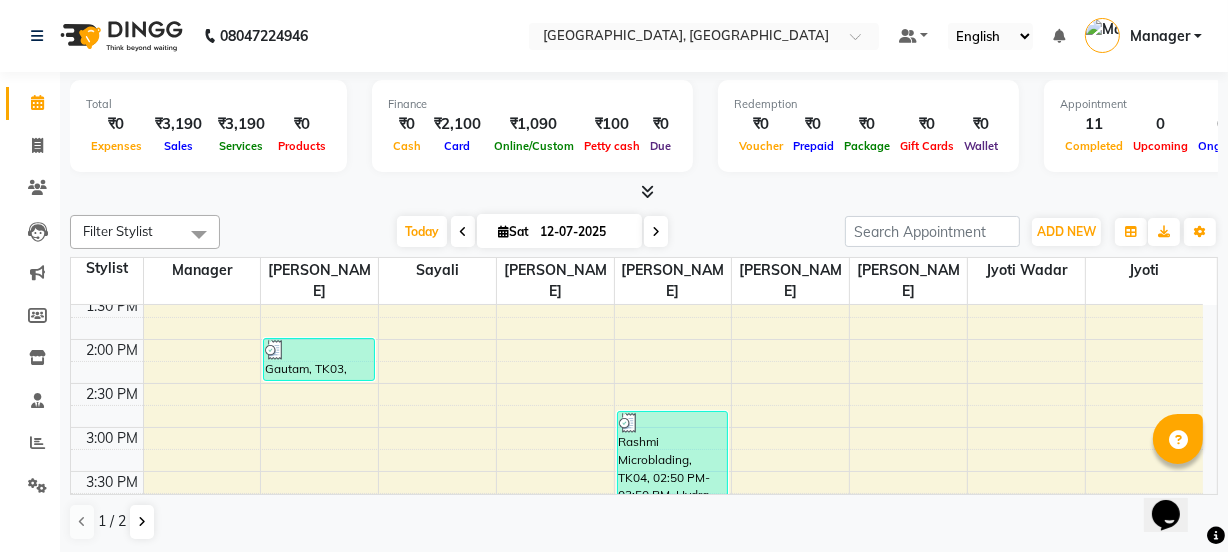 scroll, scrollTop: 327, scrollLeft: 0, axis: vertical 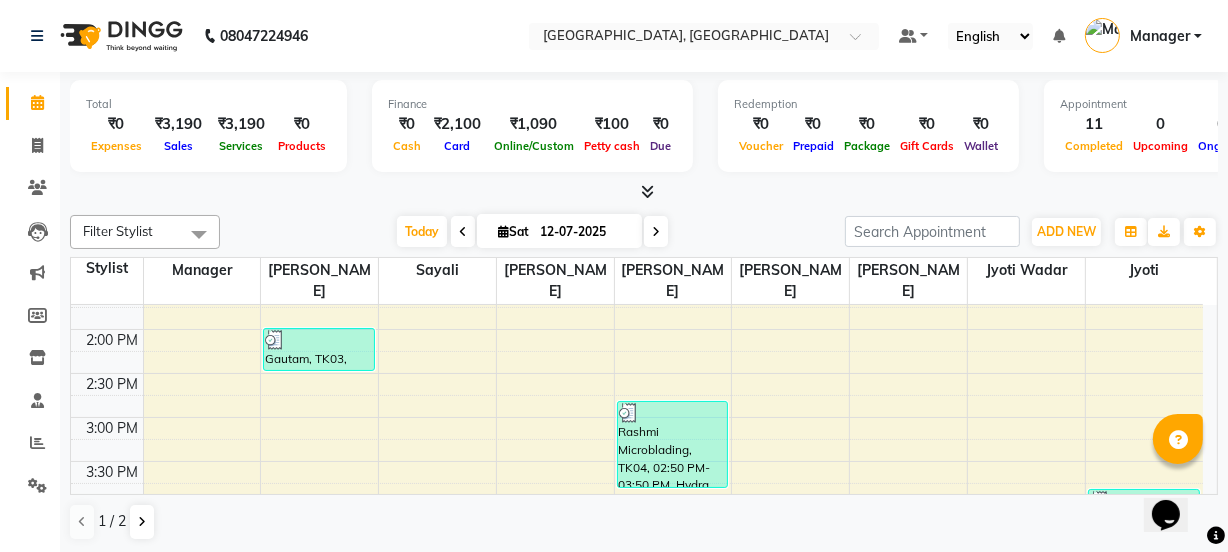 click on "Opens Chat This icon Opens the chat window." at bounding box center [1175, 479] 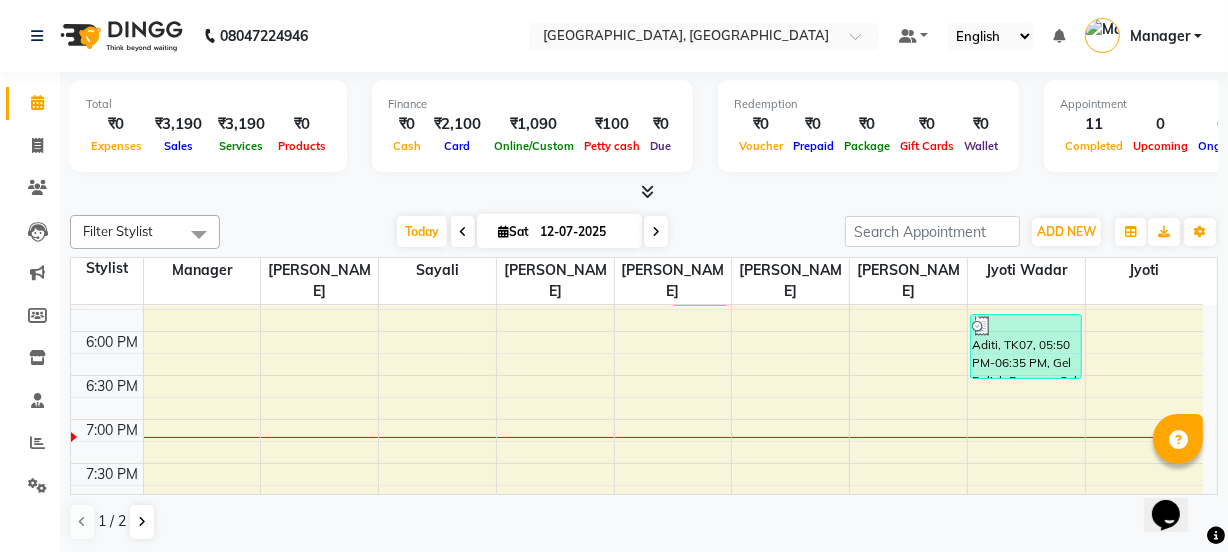 scroll, scrollTop: 727, scrollLeft: 0, axis: vertical 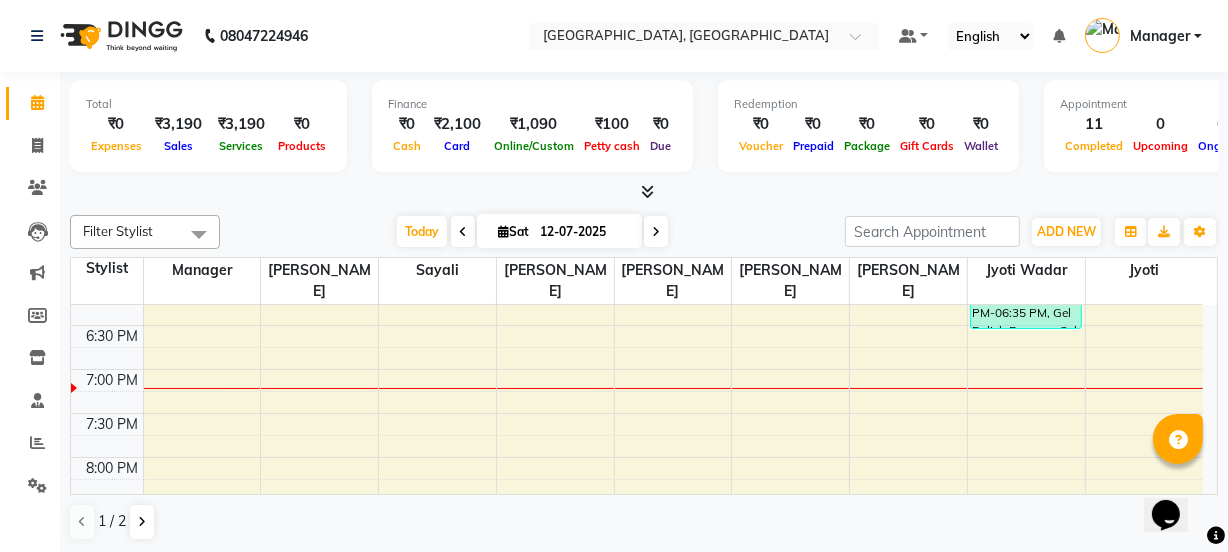 click on "10:00 AM 10:30 AM 11:00 AM 11:30 AM 12:00 PM 12:30 PM 1:00 PM 1:30 PM 2:00 PM 2:30 PM 3:00 PM 3:30 PM 4:00 PM 4:30 PM 5:00 PM 5:30 PM 6:00 PM 6:30 PM 7:00 PM 7:30 PM 8:00 PM 8:30 PM 9:00 PM 9:30 PM 10:00 PM 10:30 PM 11:00 PM 11:30 PM     [PERSON_NAME], TK01, 11:00 AM-11:50 AM, Haircut [DEMOGRAPHIC_DATA],[PERSON_NAME] Trim     Khiyati, TK02, 12:40 PM-01:10 PM, [DEMOGRAPHIC_DATA] Haircut     Gautam, TK03, 02:00 PM-02:30 PM, Haircut [DEMOGRAPHIC_DATA]     khushi, TK05, 05:10 PM-05:30 PM, Threading Eyebrow     Mahi, TK06, 05:25 PM-05:45 PM, Threading Eyebrow     Rashmi Microblading, TK04, 02:50 PM-03:50 PM, Hydra Facial  + Advance Dtan     Rashmi Microblading, TK04, 04:15 PM-04:45 PM, Gel polish     Aditi, TK07, 05:50 PM-06:35 PM, Gel Polish Remover,Gel polish     Khiyati, TK02, 12:20 PM-12:40 PM, Threading Eyebrow     Rashmi Microblading, TK04, 03:50 PM-04:15 PM, Half leg Honey     khushi, TK05, 04:50 PM-05:10 PM, Threading Eyebrow" at bounding box center (637, 193) 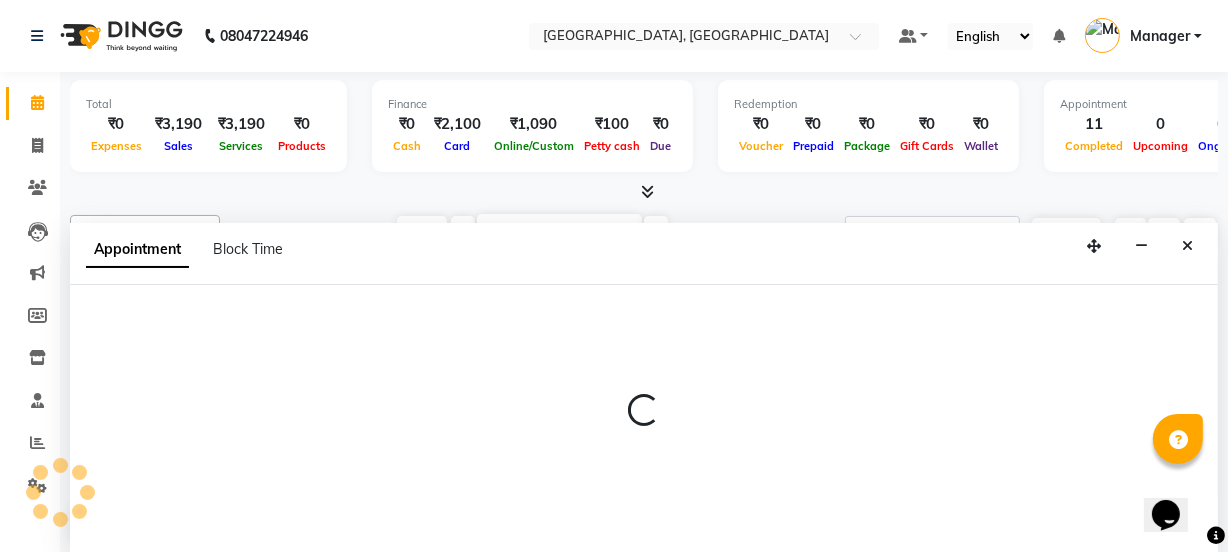 select on "84560" 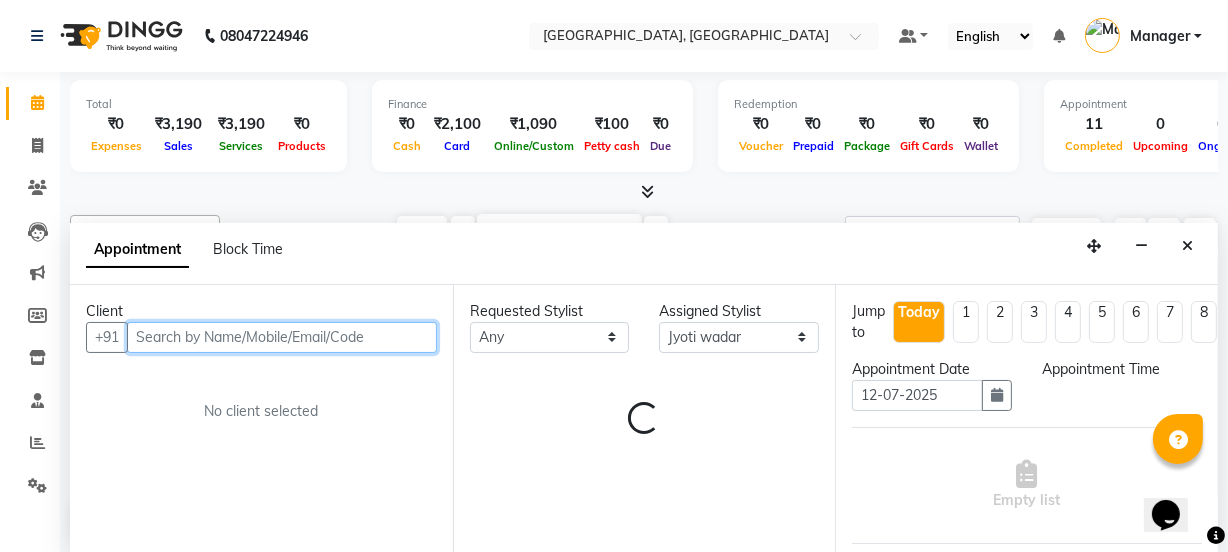 select on "1170" 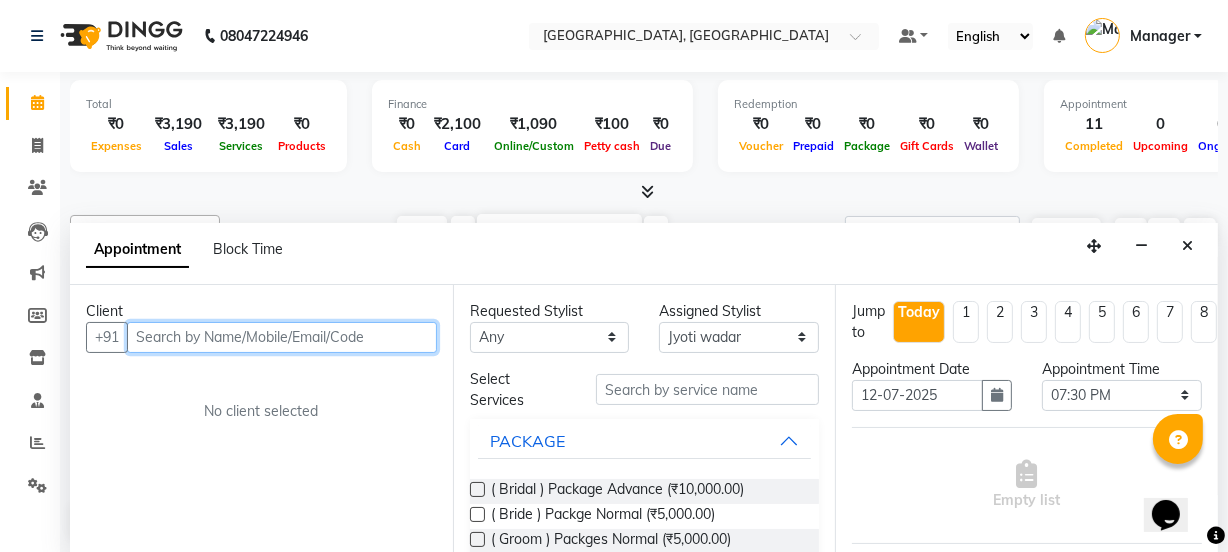 click at bounding box center [282, 337] 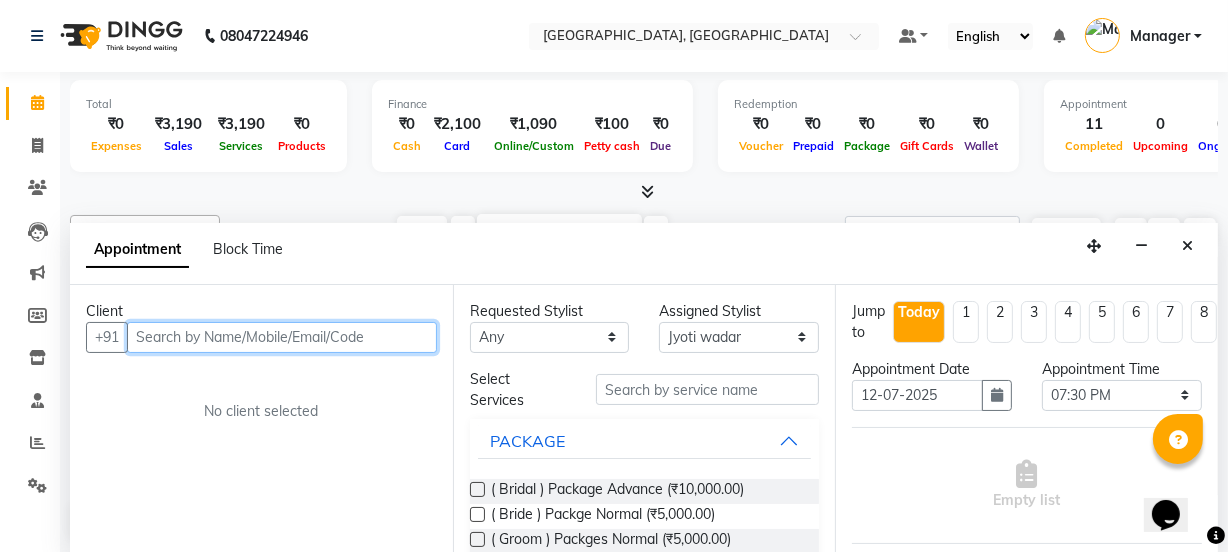 click at bounding box center (282, 337) 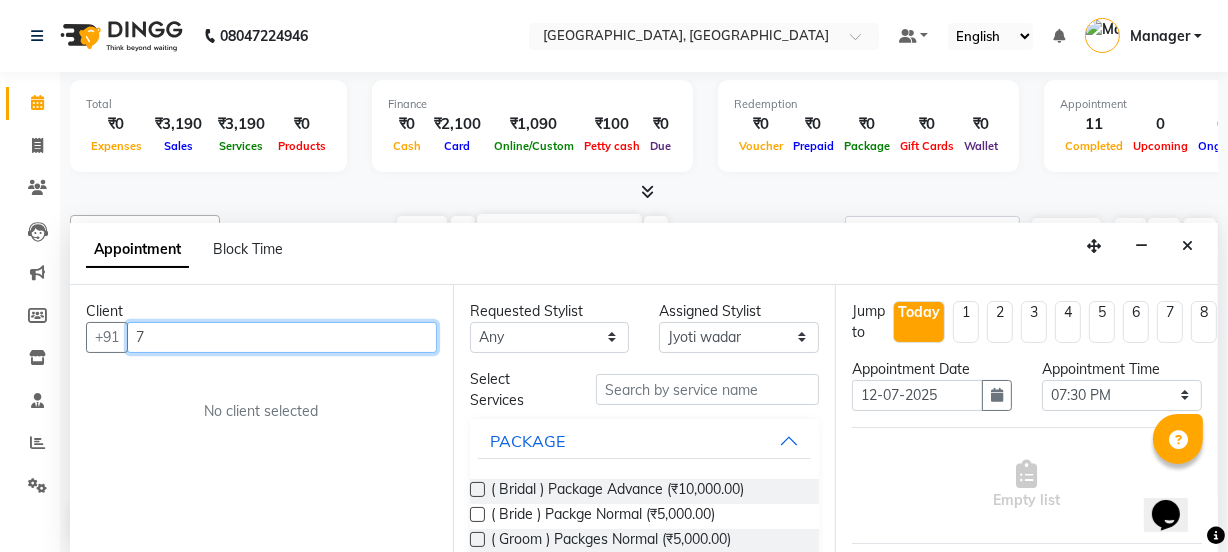 type on "7" 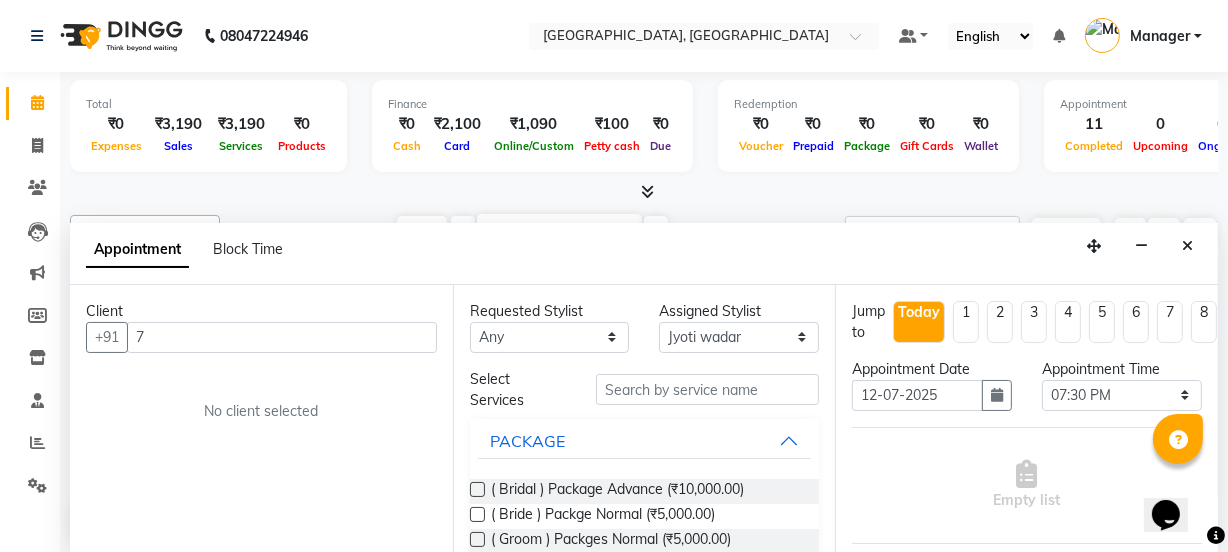 click on "Client +91 7  No client selected" at bounding box center [261, 419] 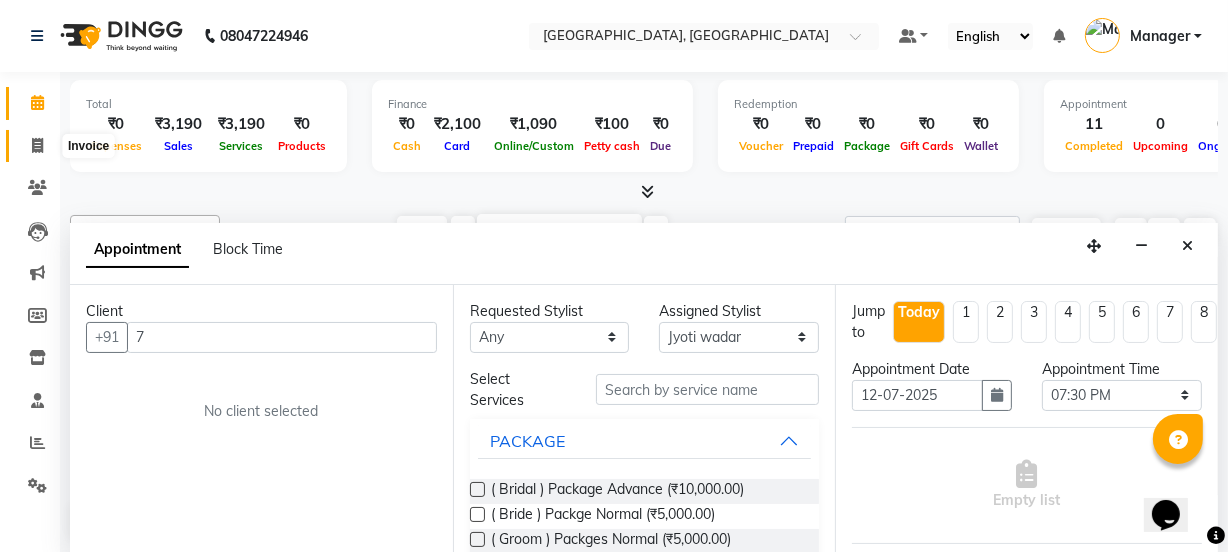 click 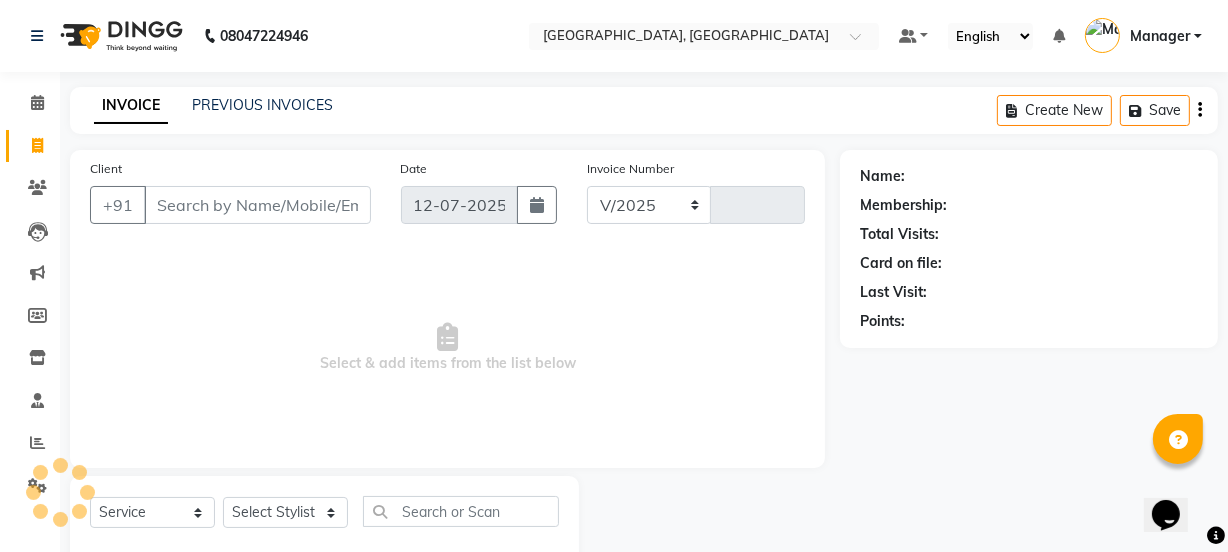 scroll, scrollTop: 0, scrollLeft: 0, axis: both 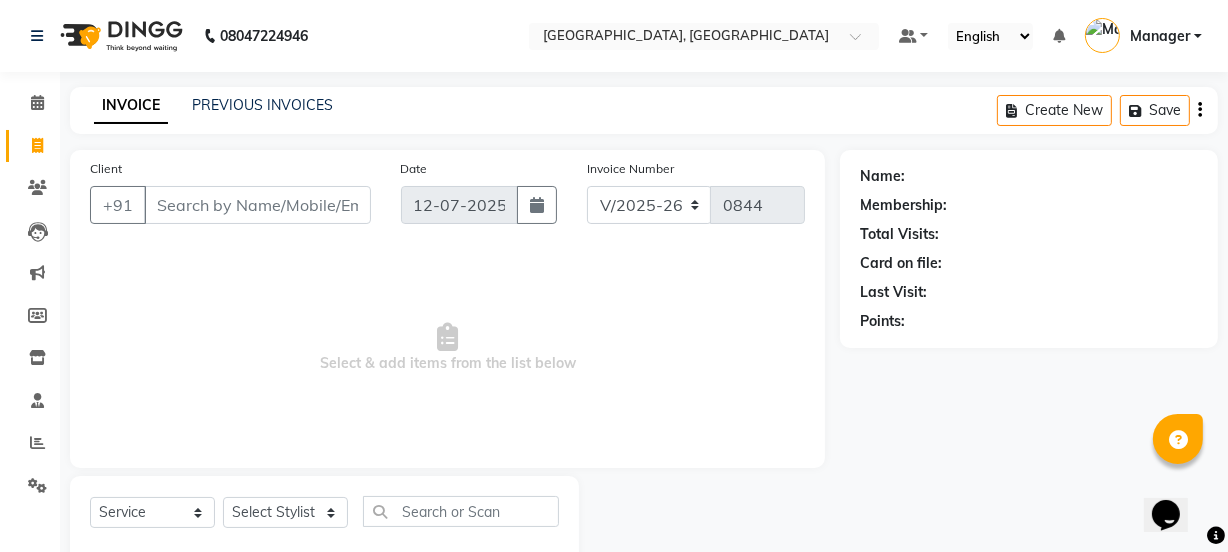 click on "Client" at bounding box center (257, 205) 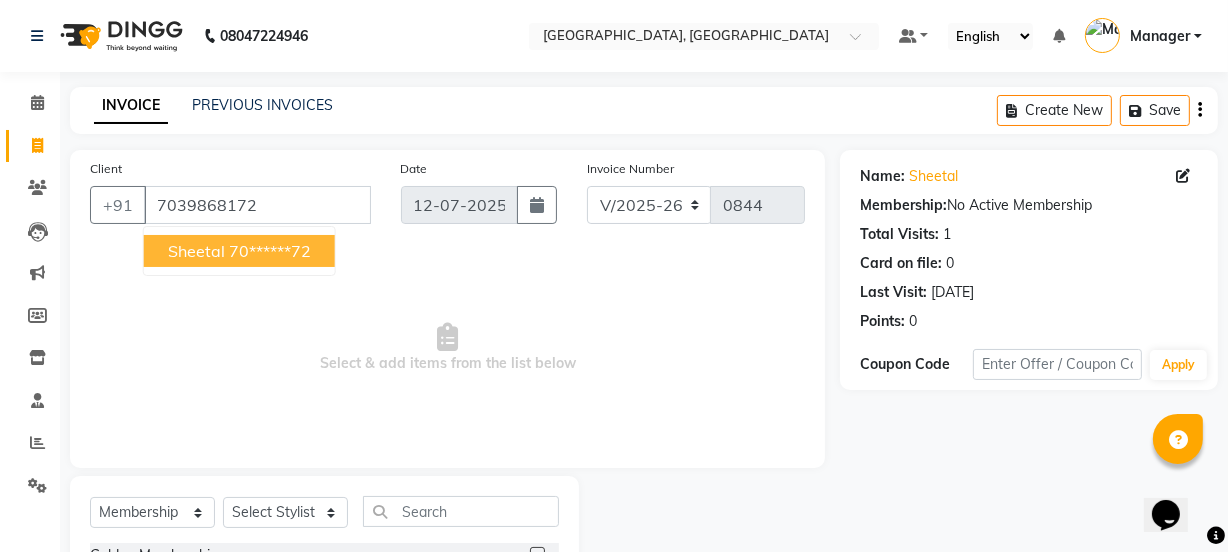 click on "Sheetal  70******72" at bounding box center [239, 251] 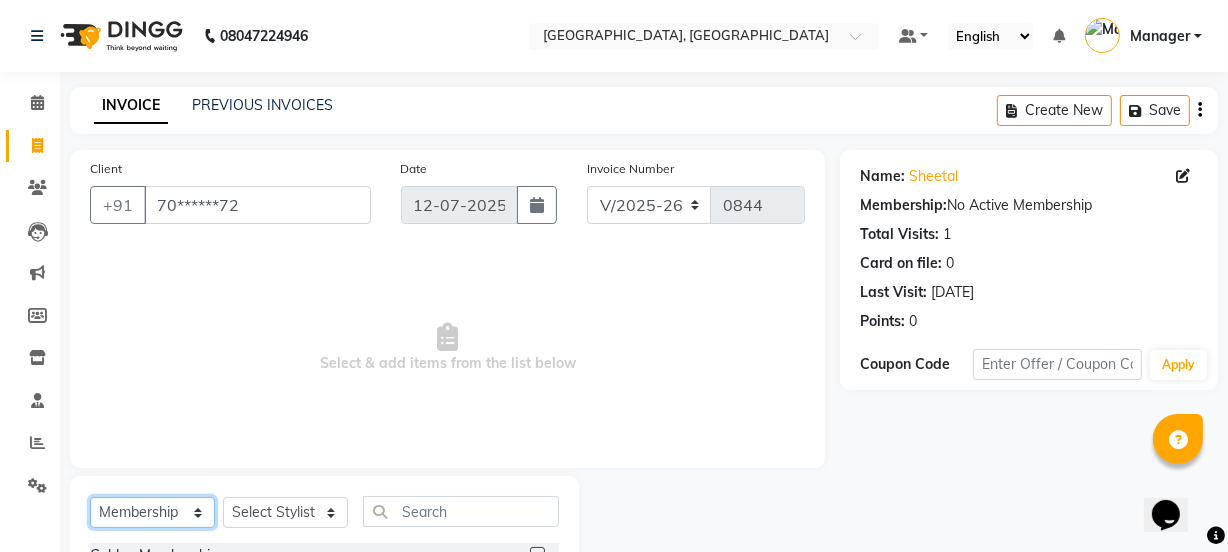 click on "Select  Service  Product  Membership  Package Voucher Prepaid Gift Card" 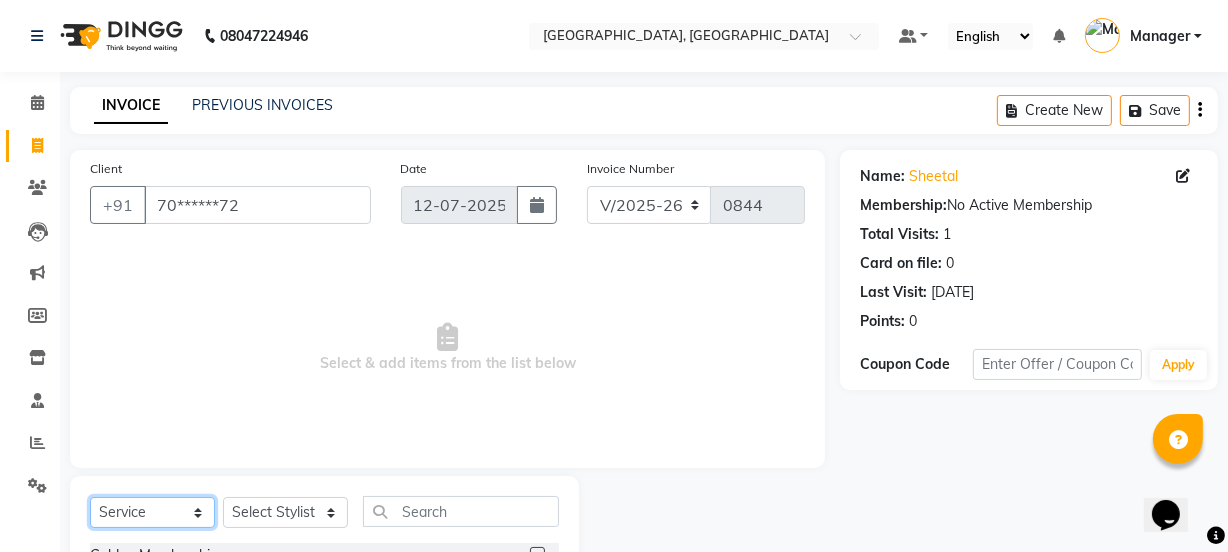 click on "Select  Service  Product  Membership  Package Voucher Prepaid Gift Card" 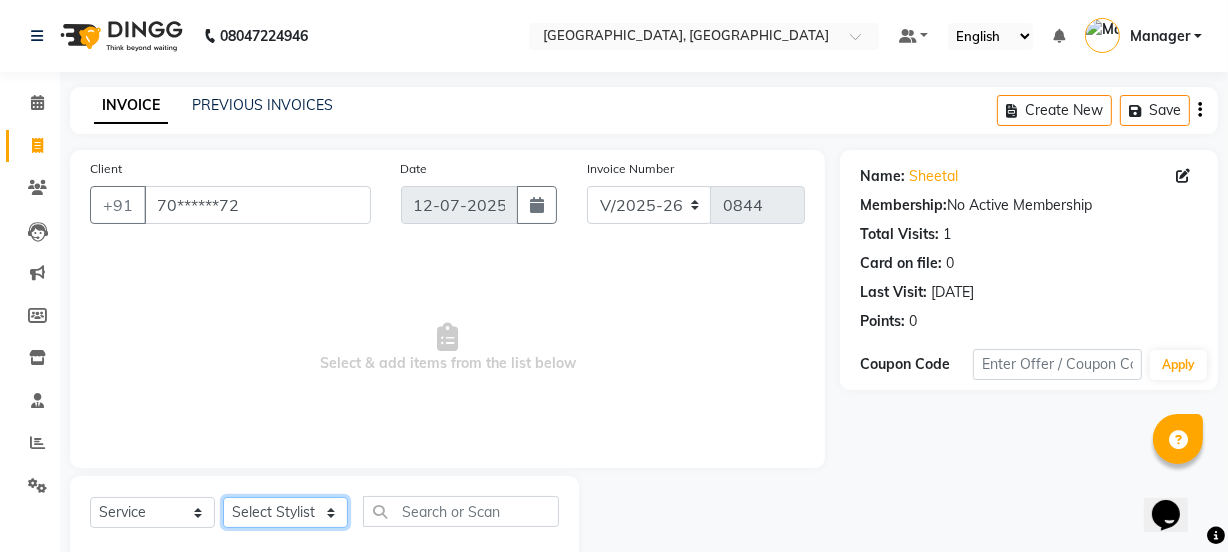 click on "Select Stylist [PERSON_NAME] wadar Manager [PERSON_NAME] [PERSON_NAME]  [PERSON_NAME] [PERSON_NAME]  [PERSON_NAME] [PERSON_NAME] [PERSON_NAME]" 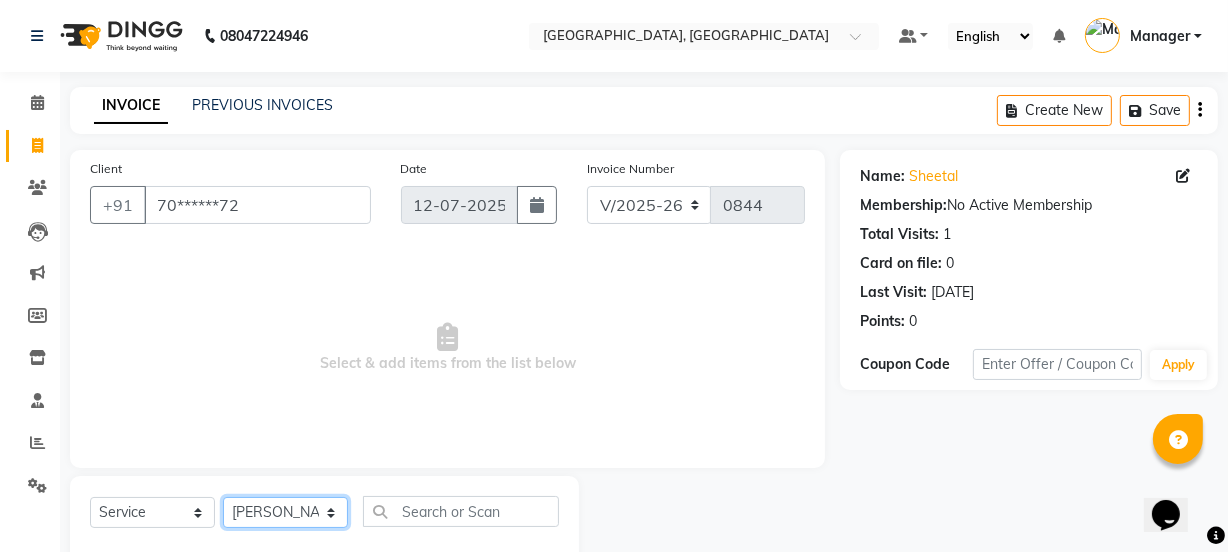 click on "Select Stylist [PERSON_NAME] wadar Manager [PERSON_NAME] [PERSON_NAME]  [PERSON_NAME] [PERSON_NAME]  [PERSON_NAME] [PERSON_NAME] [PERSON_NAME]" 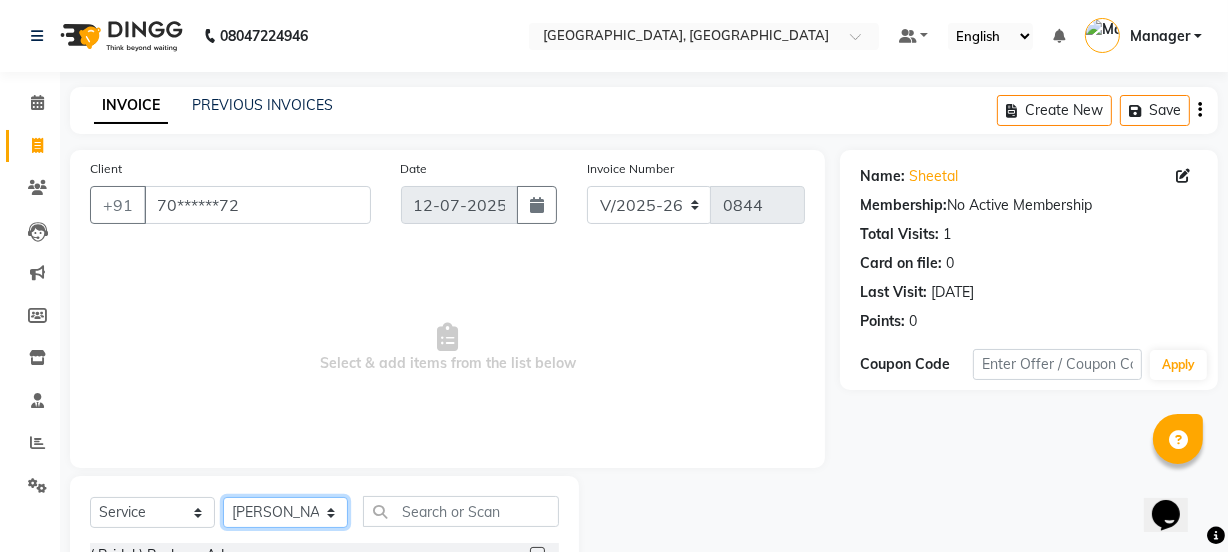 click on "Select Stylist [PERSON_NAME] wadar Manager [PERSON_NAME] [PERSON_NAME]  [PERSON_NAME] [PERSON_NAME]  [PERSON_NAME] [PERSON_NAME] [PERSON_NAME]" 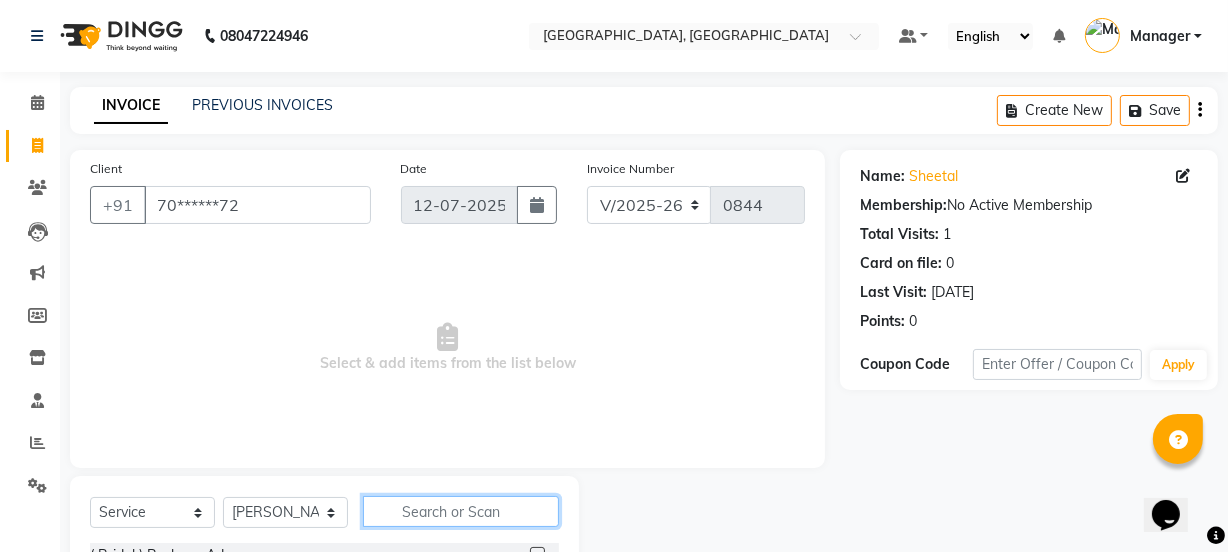 click 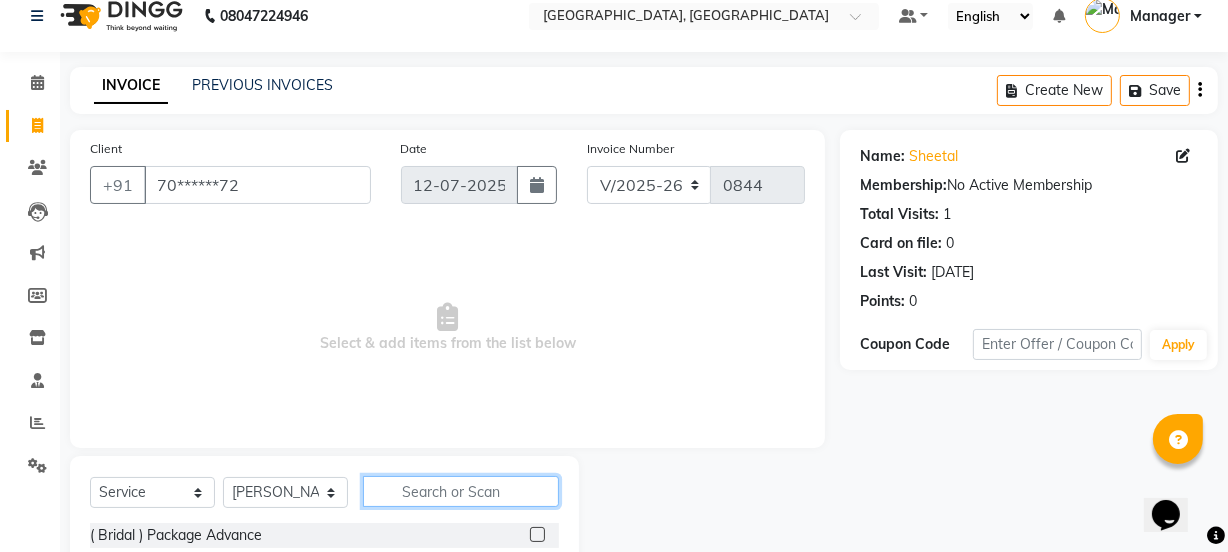 scroll, scrollTop: 109, scrollLeft: 0, axis: vertical 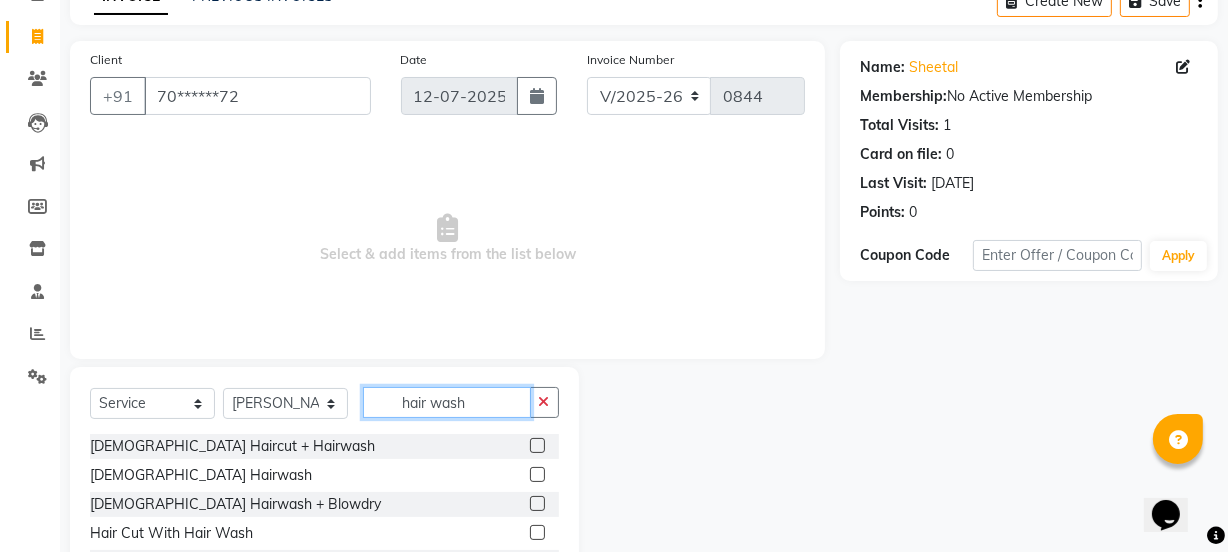 type on "hair wash" 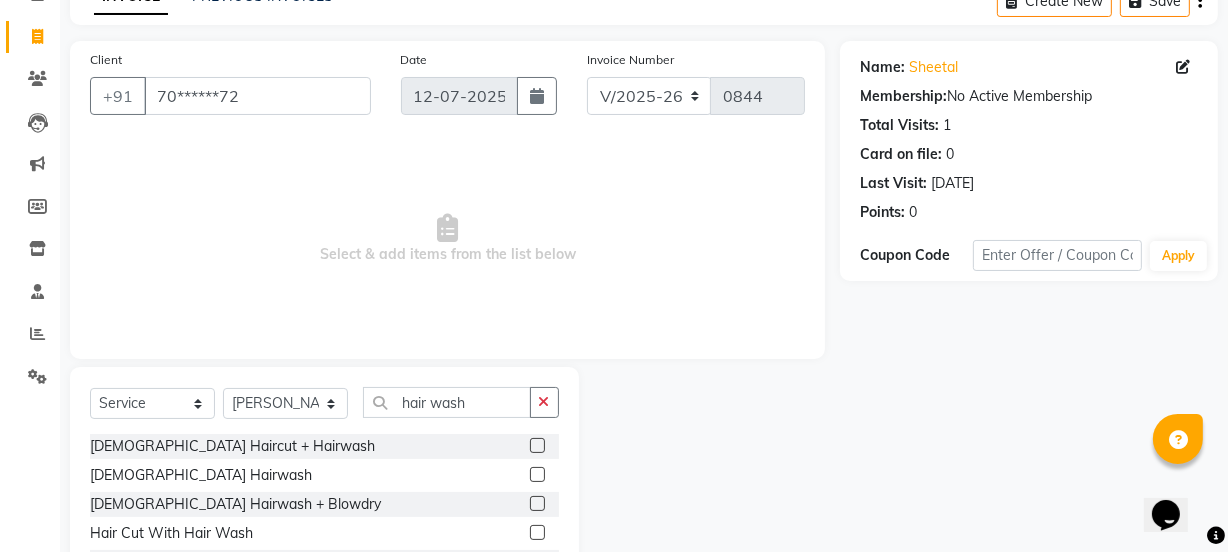 click 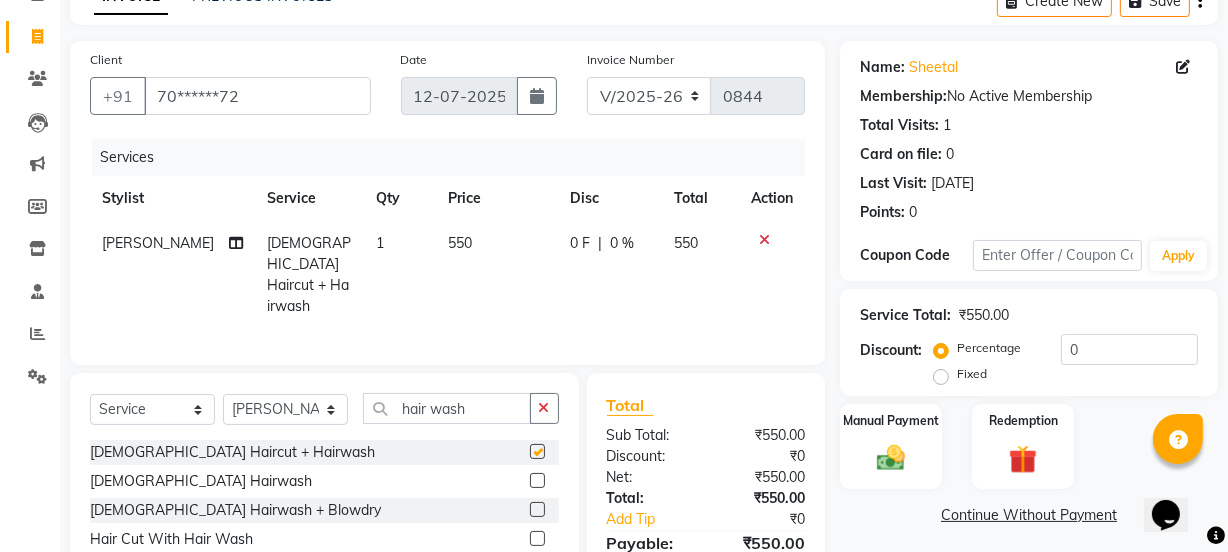 checkbox on "false" 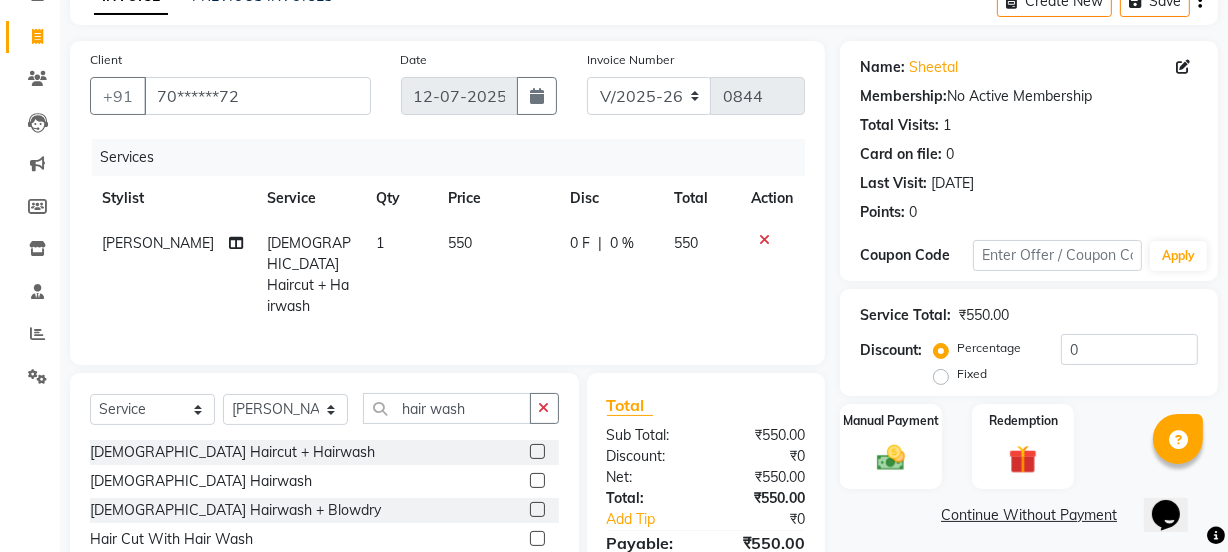 click on "550" 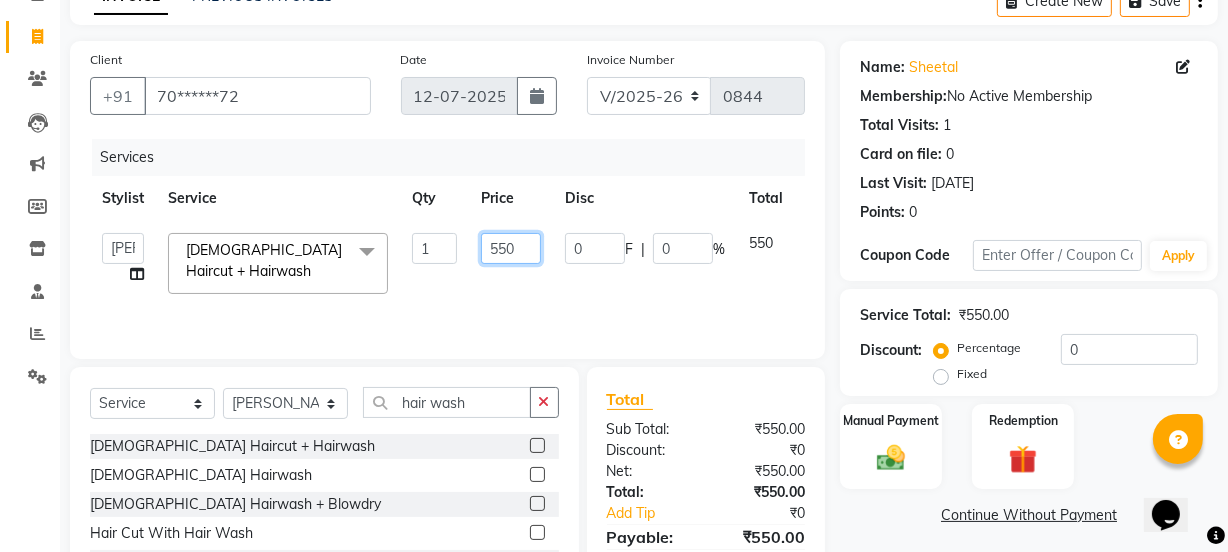 click on "550" 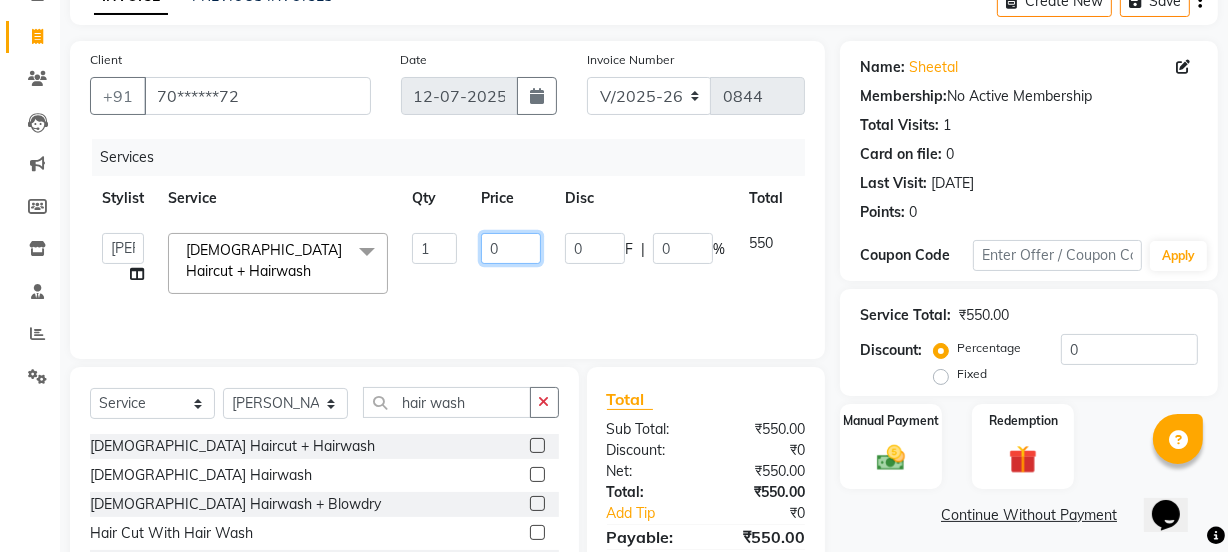 type on "40" 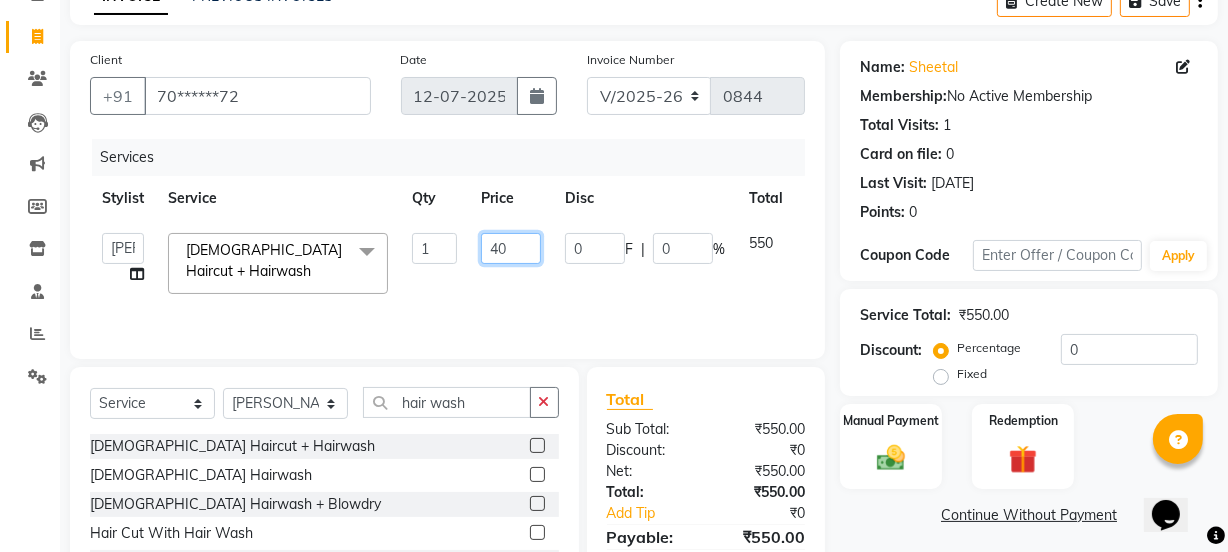 click on "40" 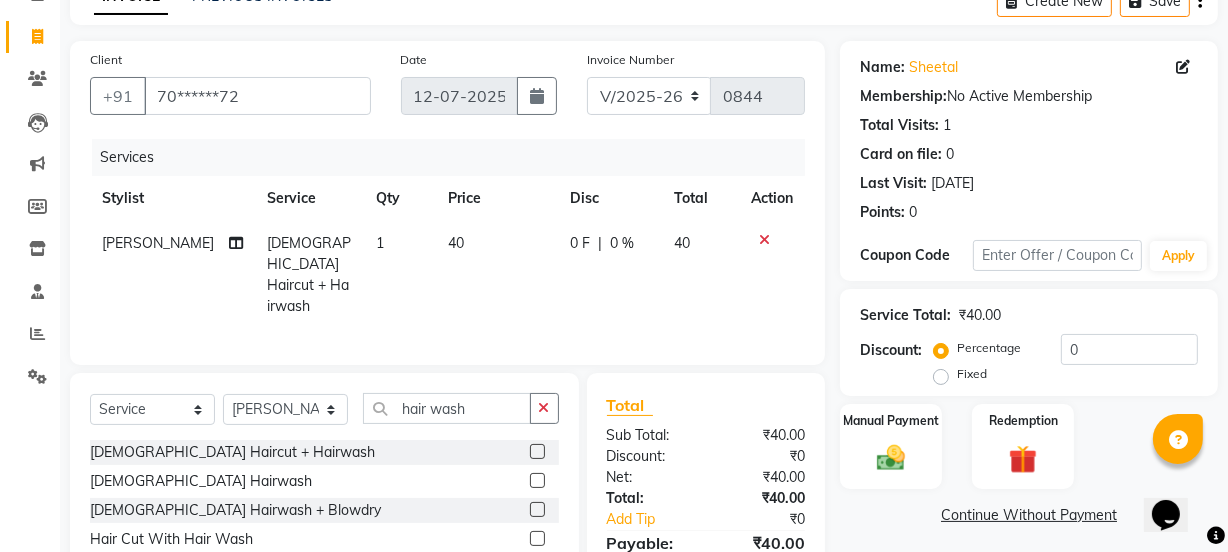 click 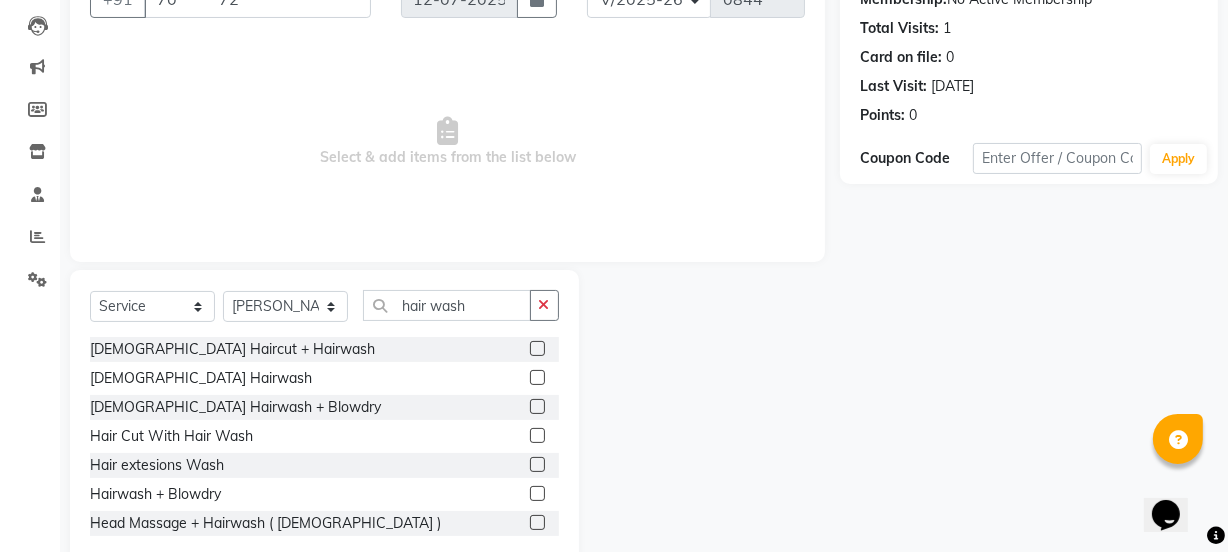 scroll, scrollTop: 250, scrollLeft: 0, axis: vertical 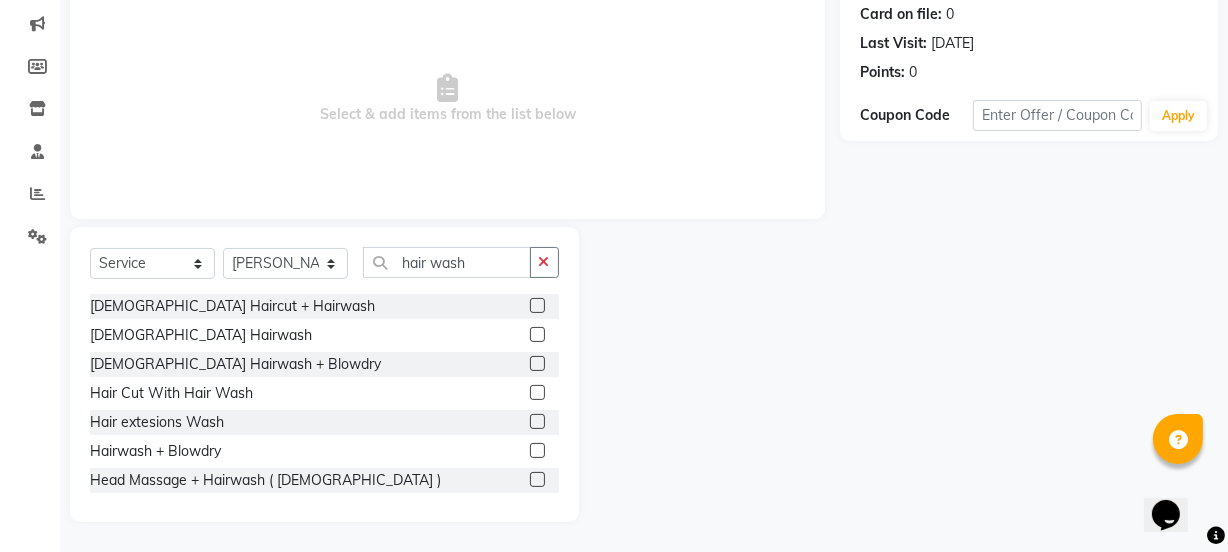 click 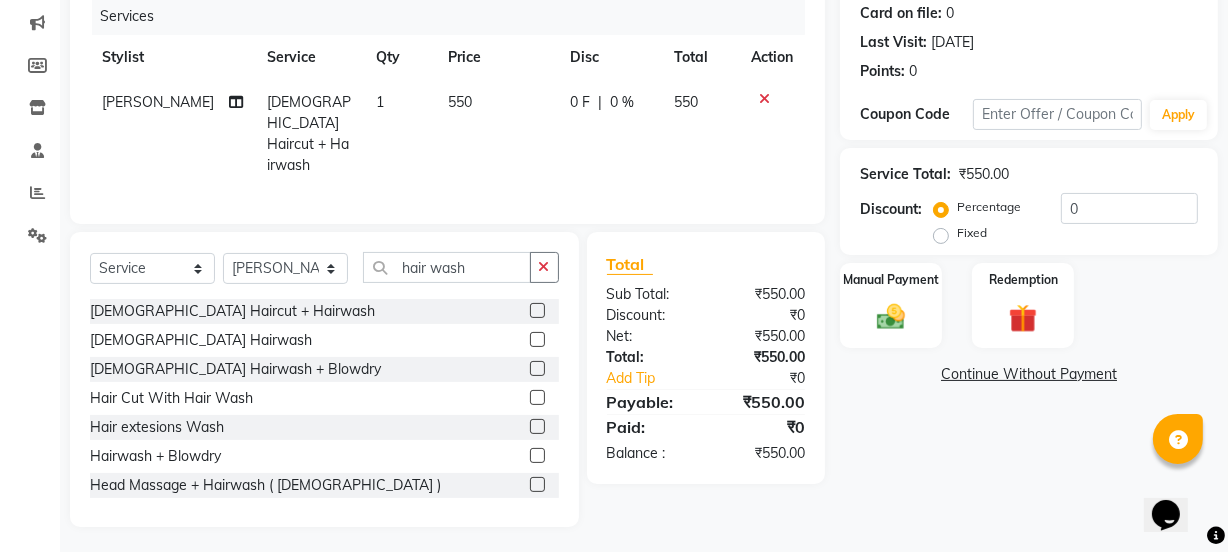 click 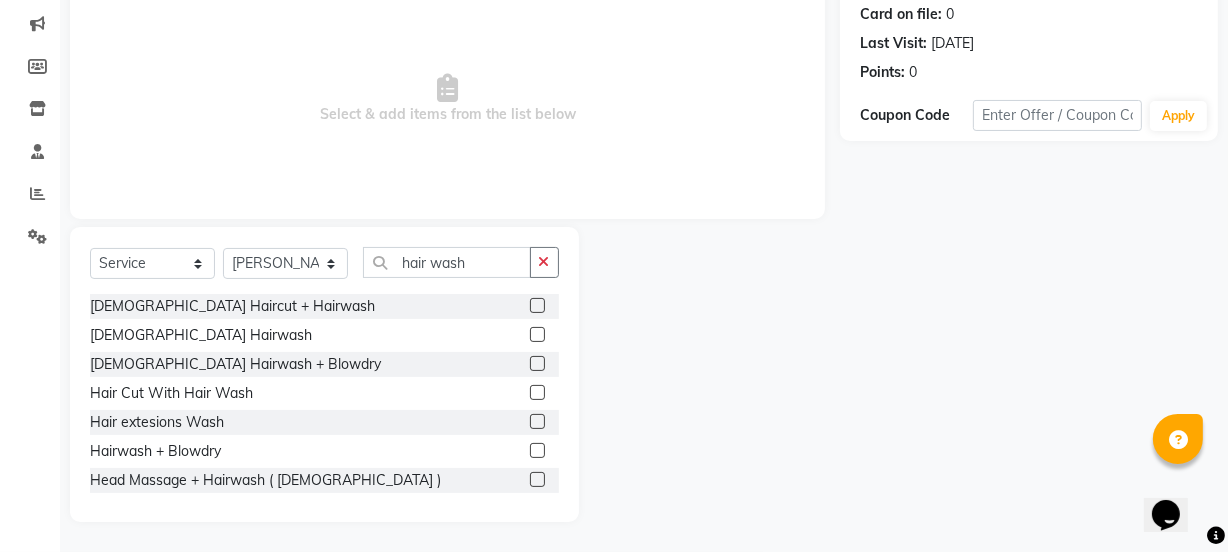 click 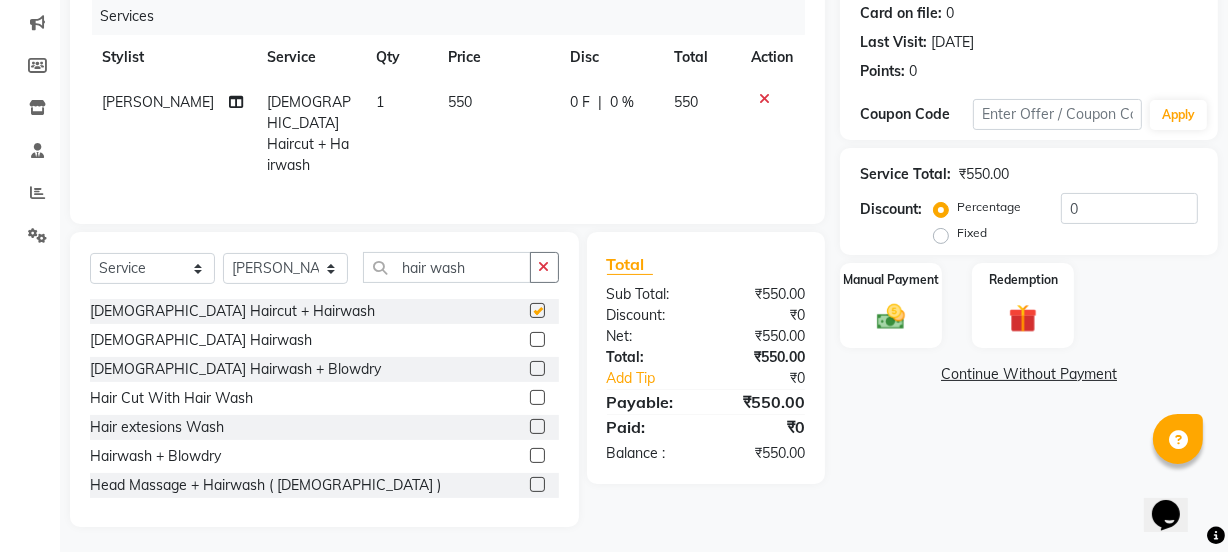 checkbox on "false" 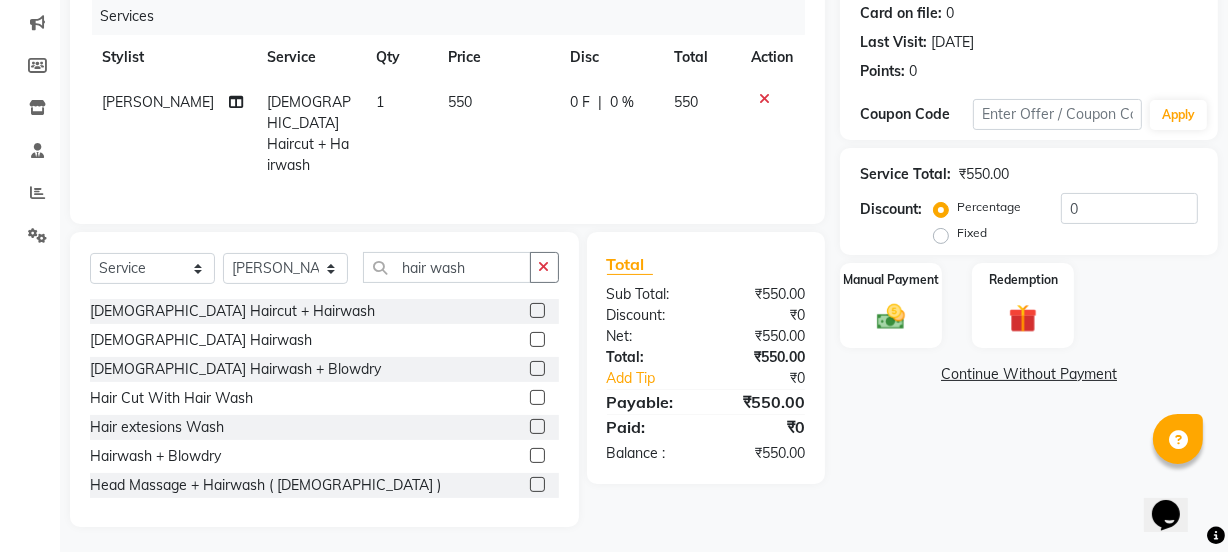 click on "550" 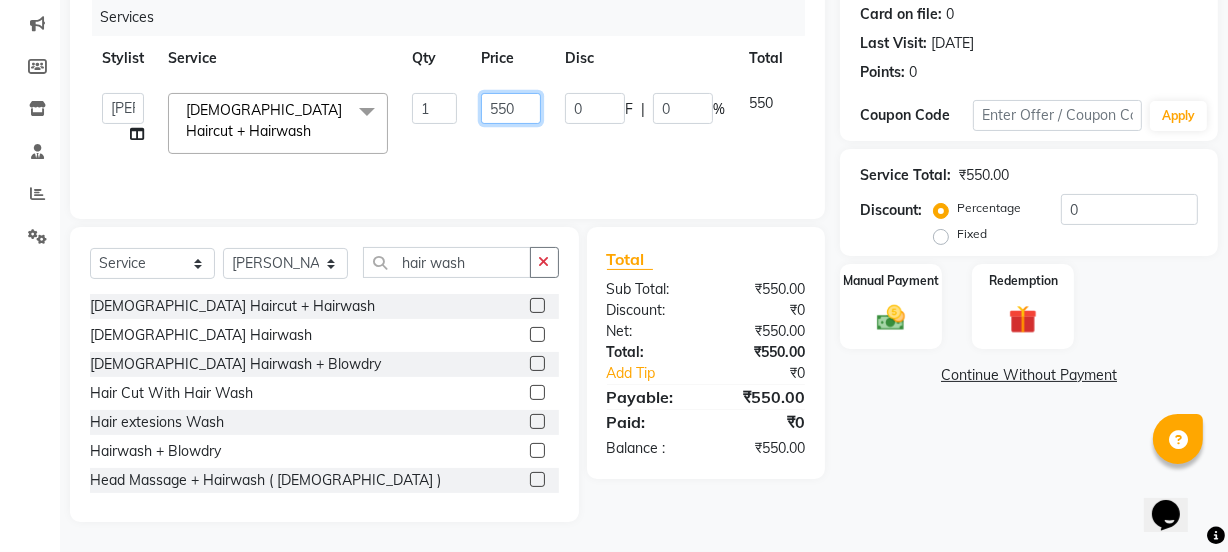 click on "550" 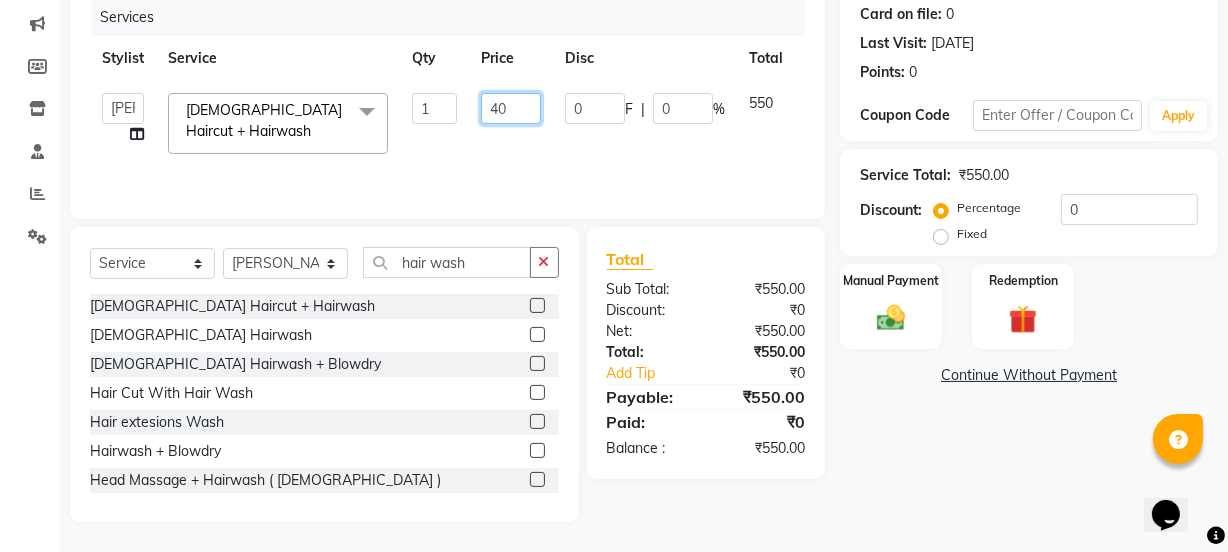 type on "400" 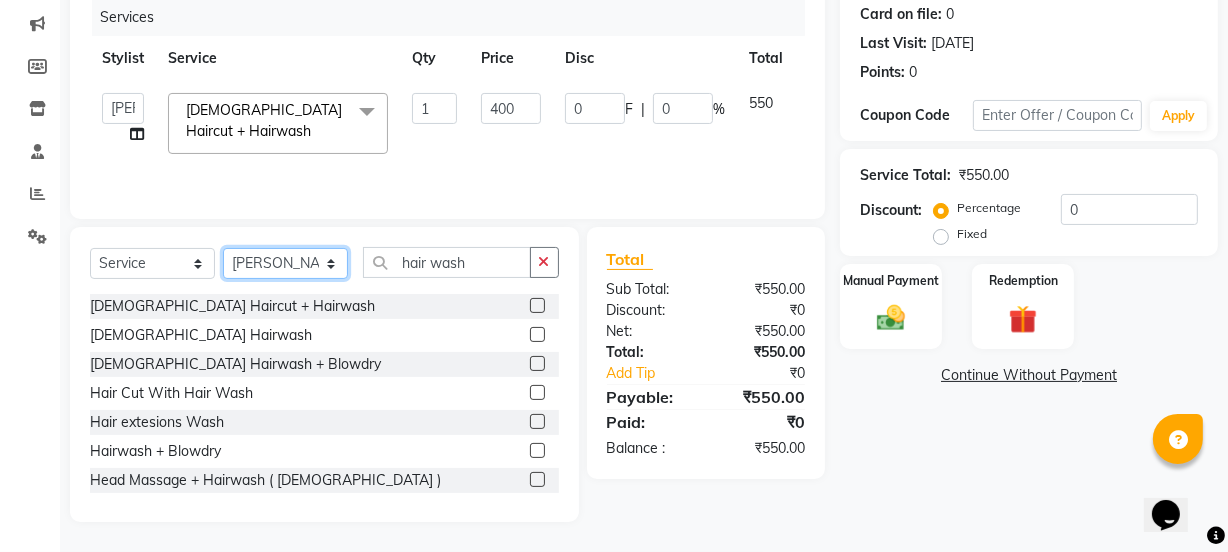 click on "Select Stylist [PERSON_NAME] wadar Manager [PERSON_NAME] [PERSON_NAME]  [PERSON_NAME] [PERSON_NAME]  [PERSON_NAME] [PERSON_NAME] [PERSON_NAME]" 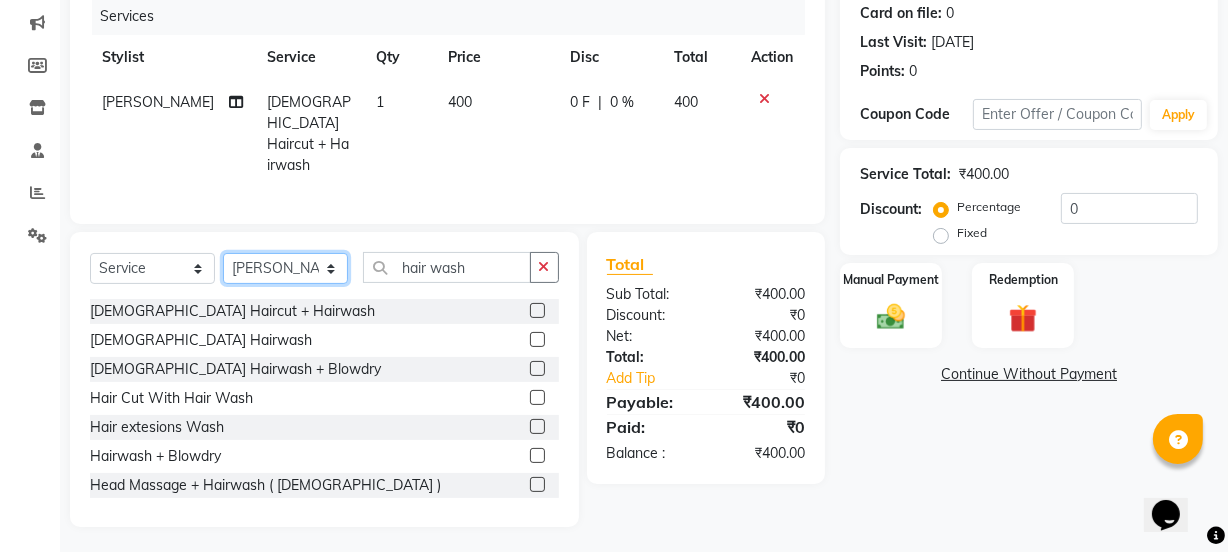 select on "70111" 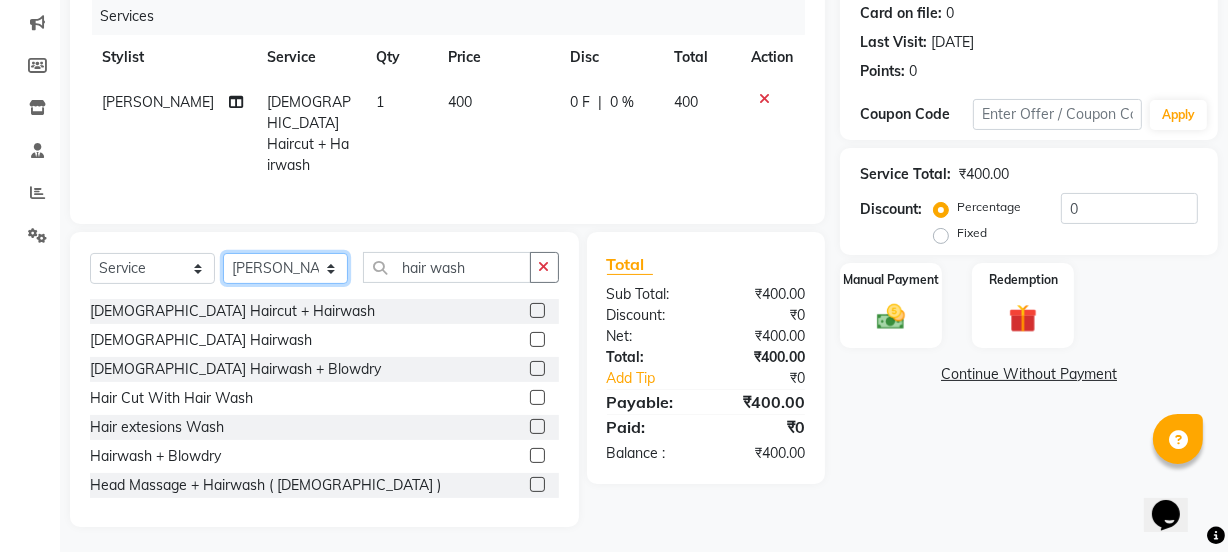 click on "Select Stylist [PERSON_NAME] wadar Manager [PERSON_NAME] [PERSON_NAME]  [PERSON_NAME] [PERSON_NAME]  [PERSON_NAME] [PERSON_NAME] [PERSON_NAME]" 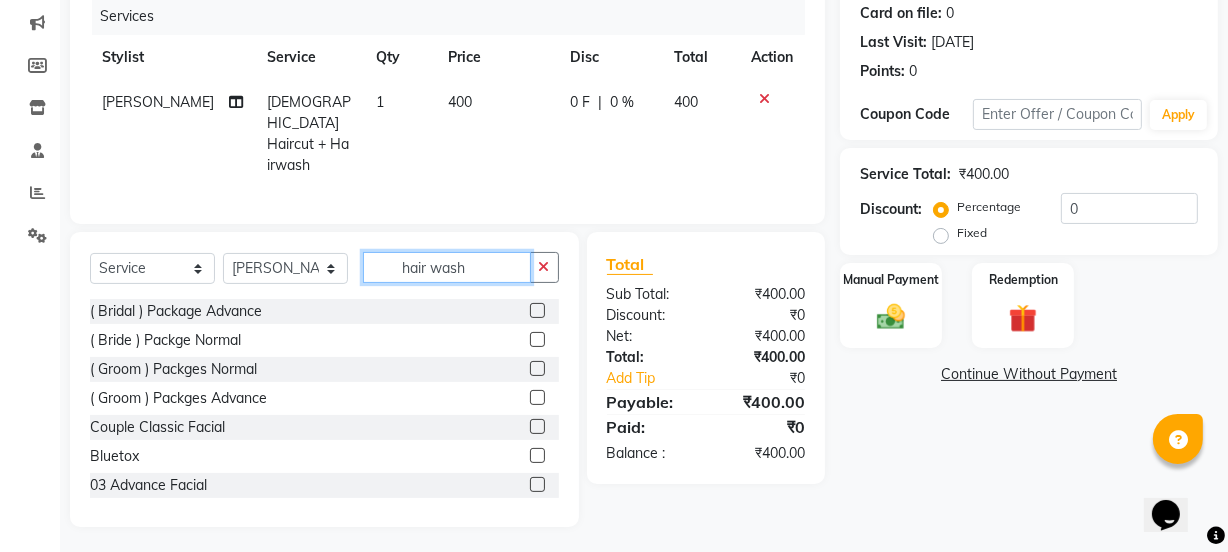 click on "hair wash" 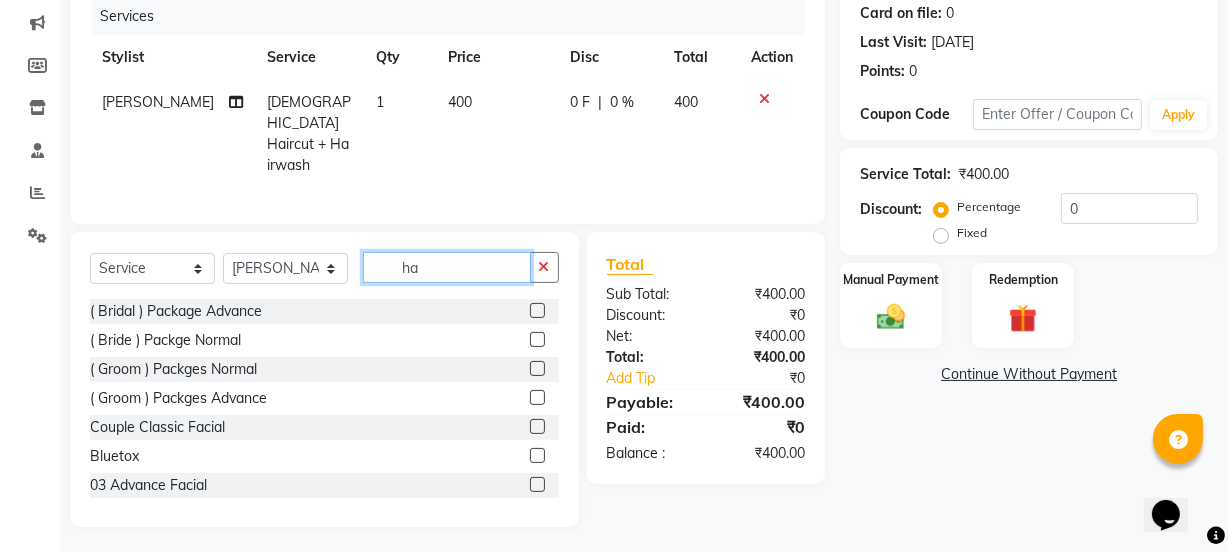 type on "h" 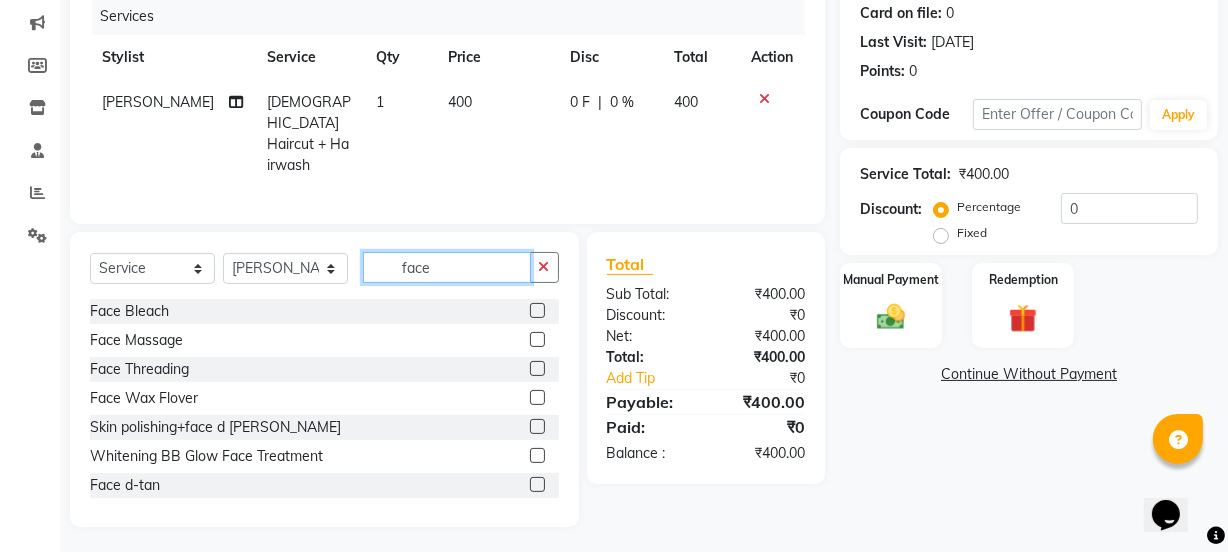 type on "face" 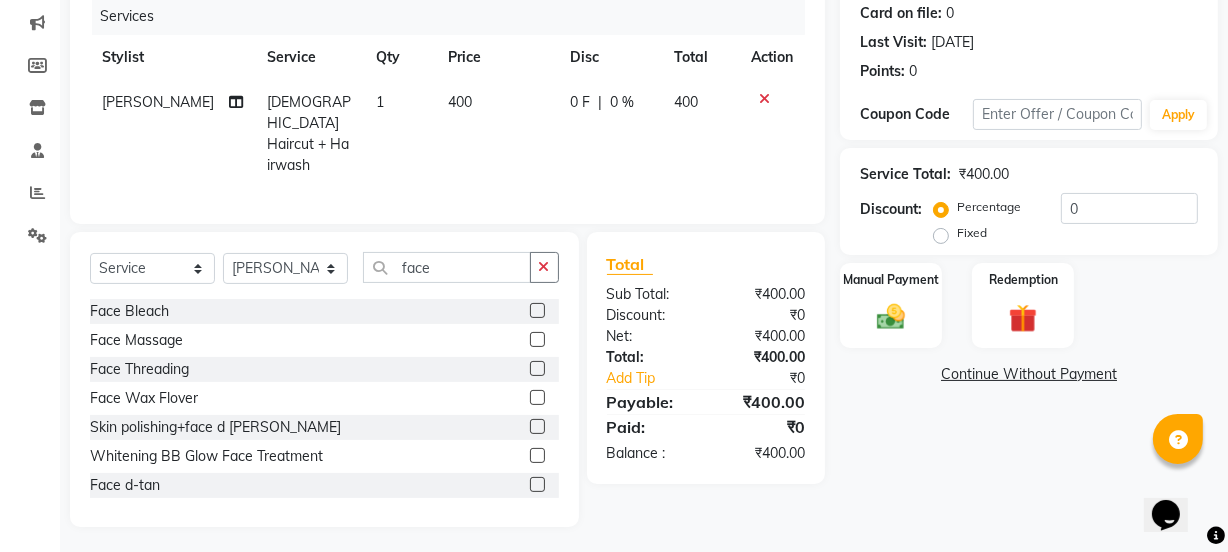 click 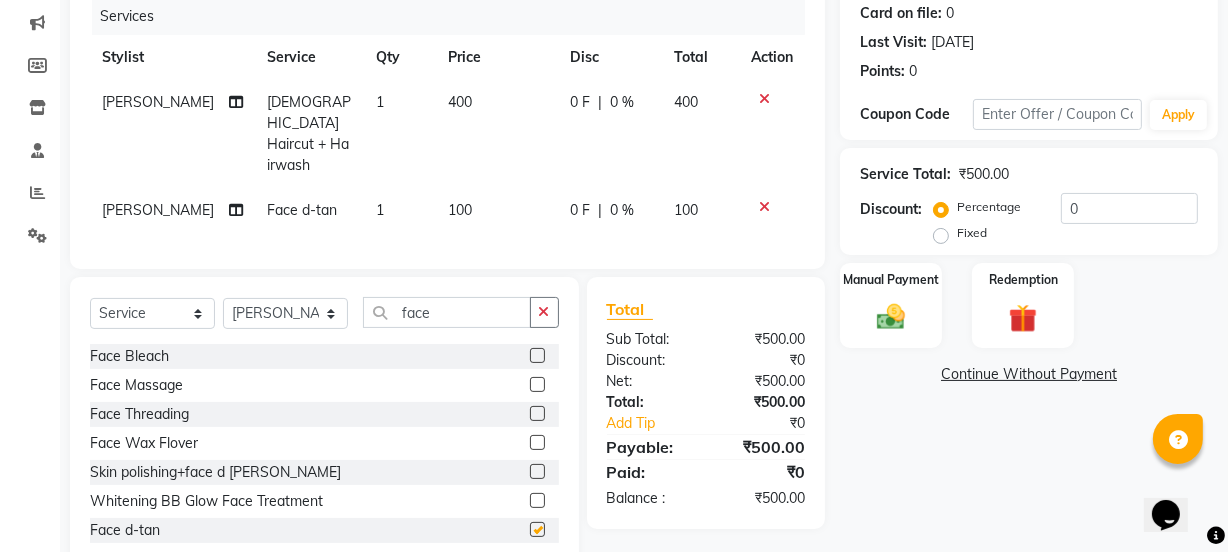 checkbox on "false" 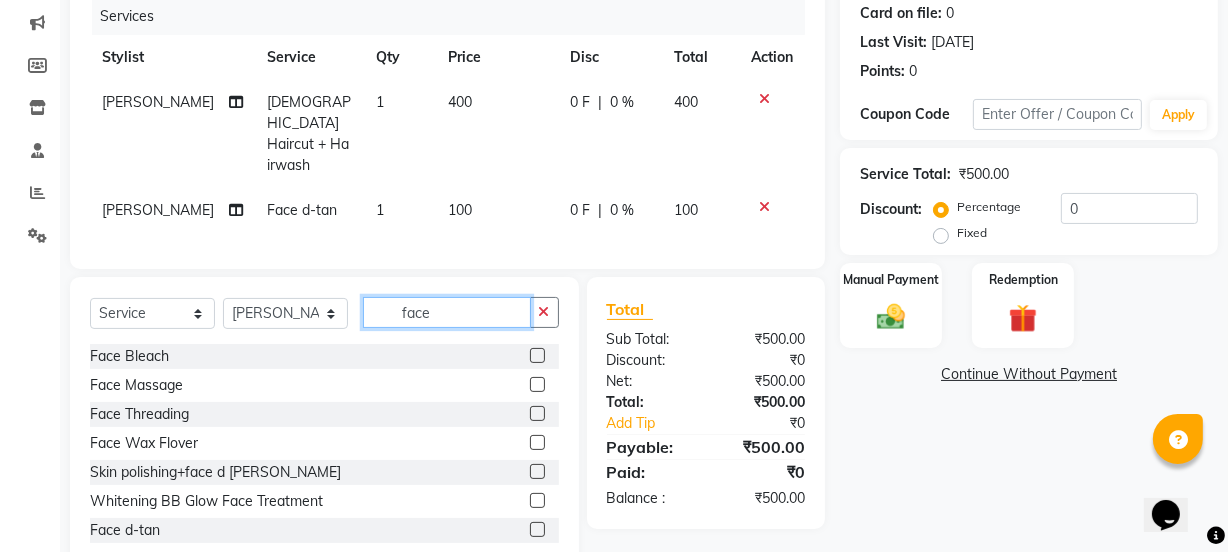 click on "face" 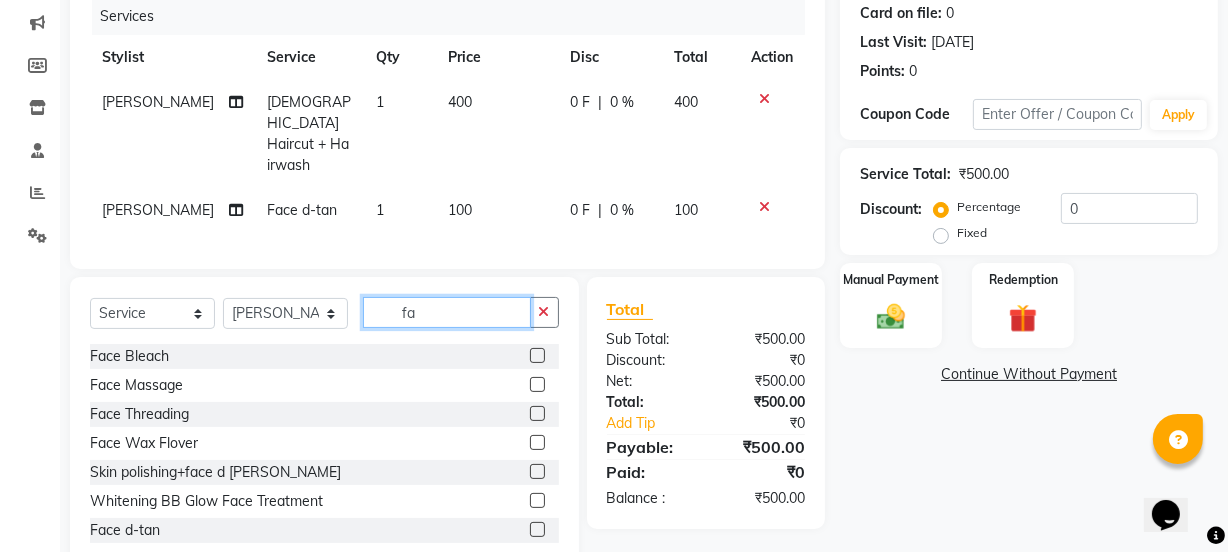 type on "f" 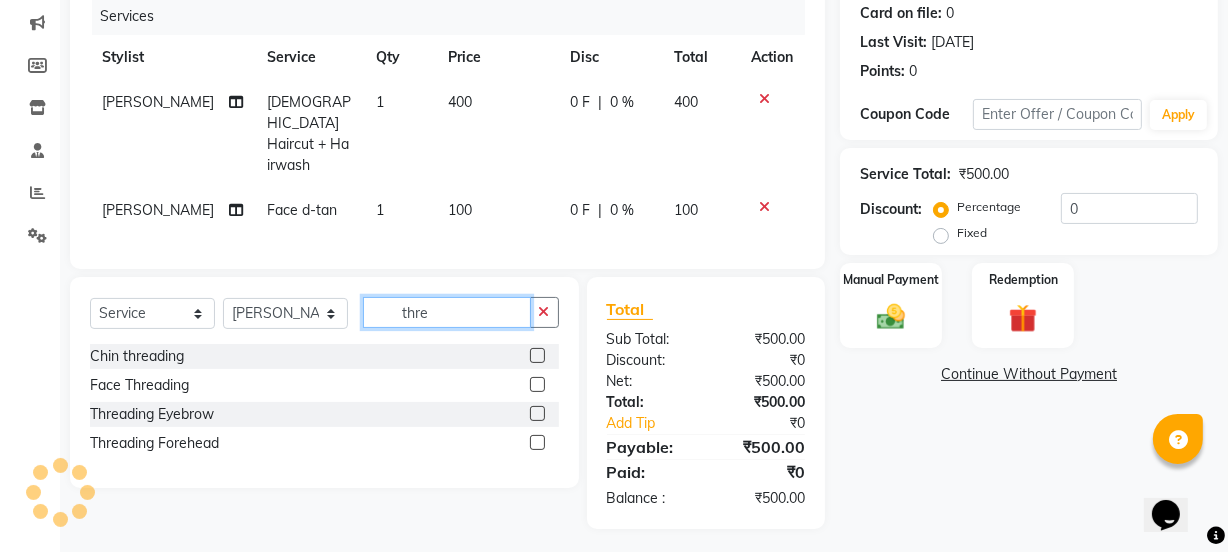drag, startPoint x: 452, startPoint y: 321, endPoint x: 464, endPoint y: 356, distance: 37 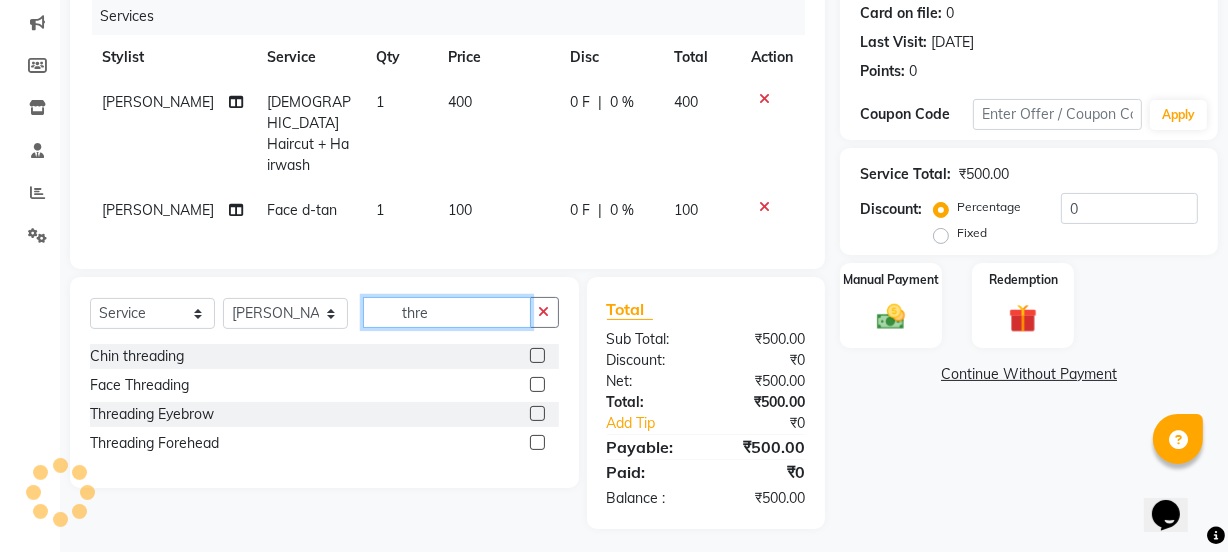 click on "Select  Service  Product  Membership  Package Voucher Prepaid Gift Card  Select Stylist [PERSON_NAME] wadar Manager [PERSON_NAME] [PERSON_NAME]  [PERSON_NAME] [PERSON_NAME]  [PERSON_NAME] [PERSON_NAME] [PERSON_NAME] thre" 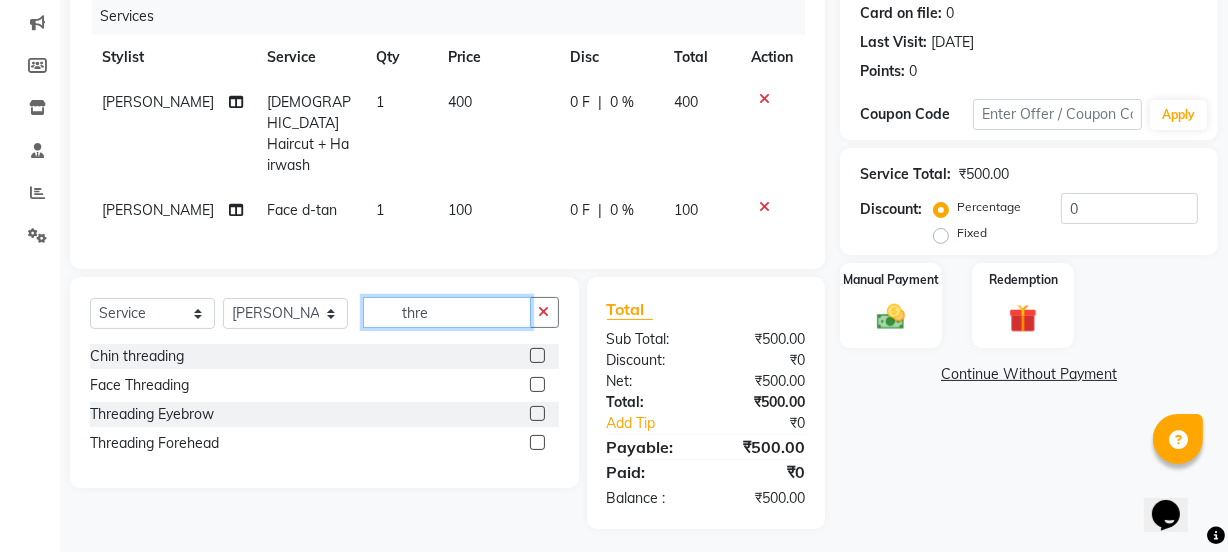 type on "thre" 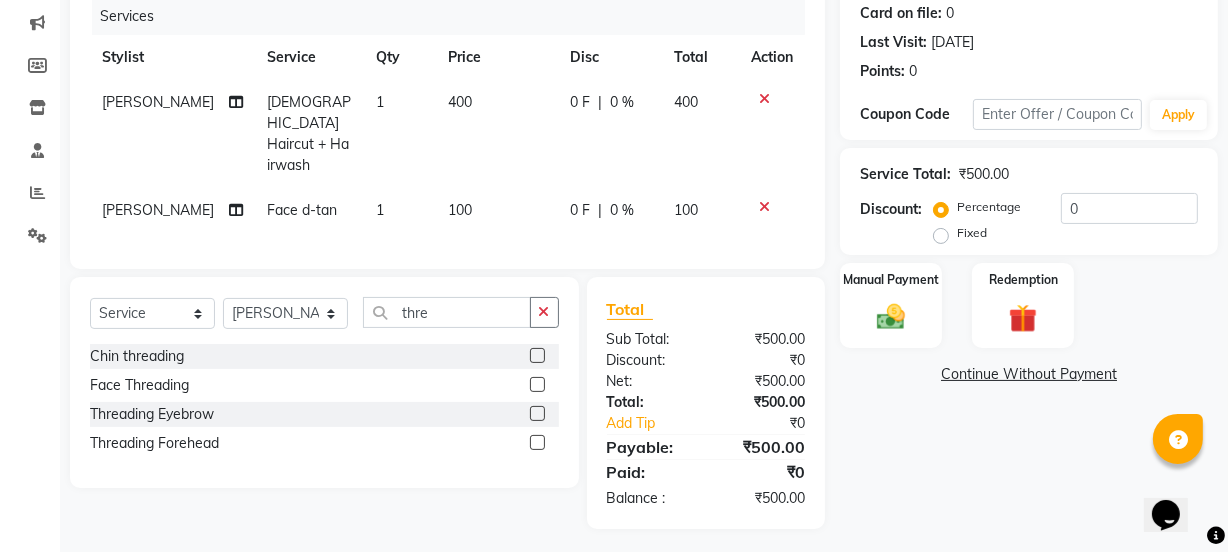 click 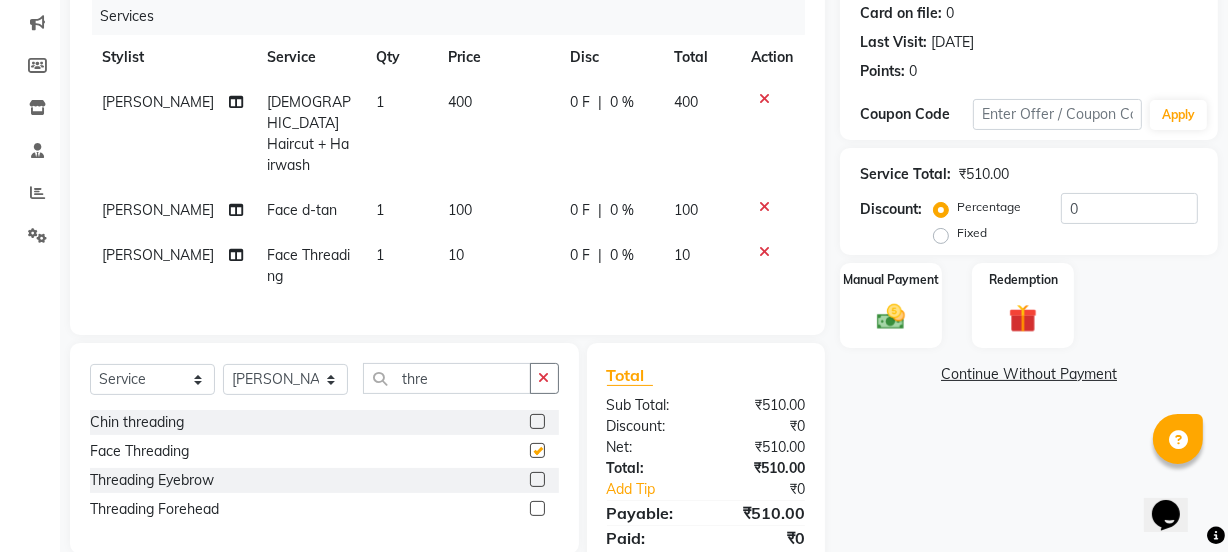 checkbox on "false" 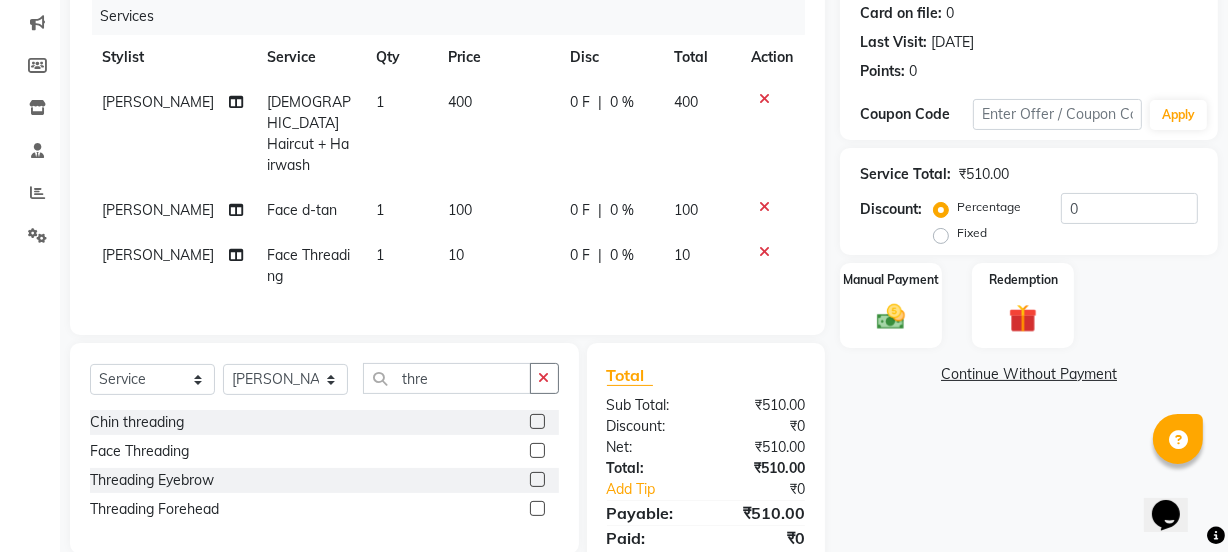 click on "10" 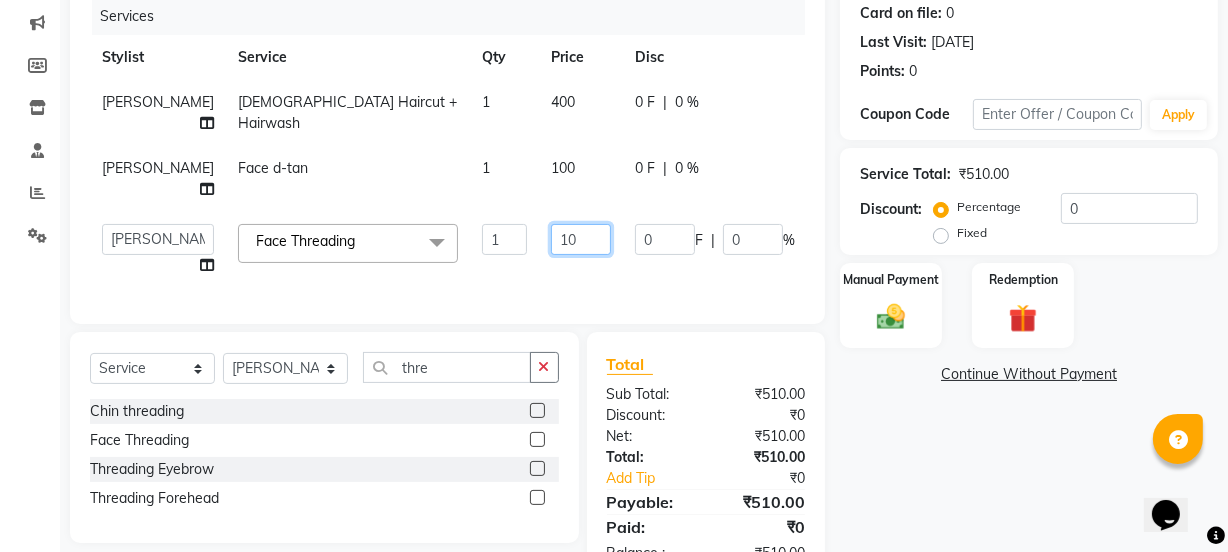 click on "10" 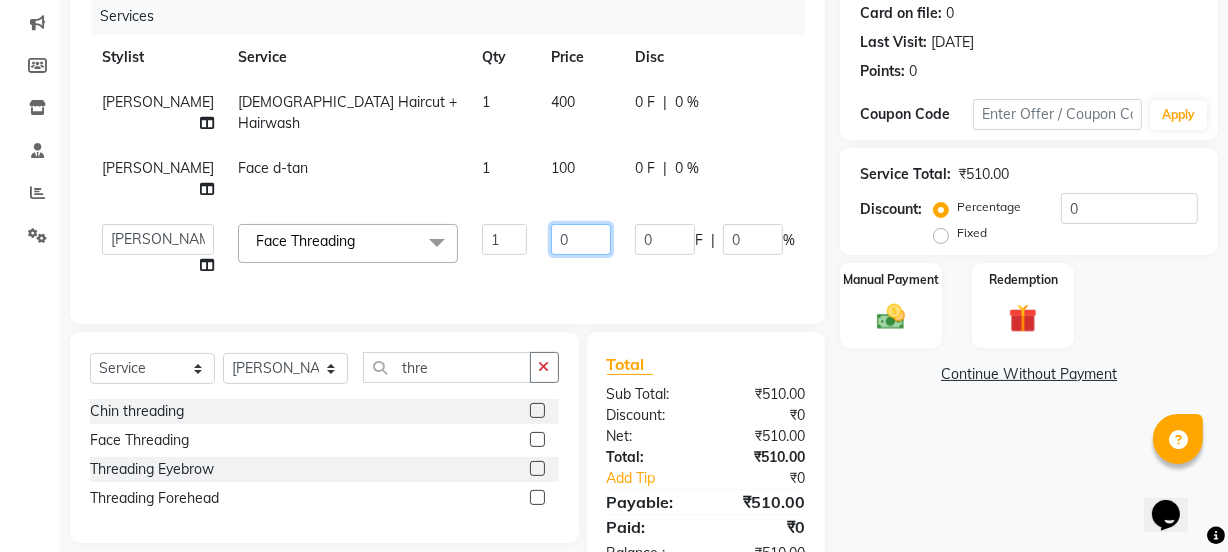 type on "20" 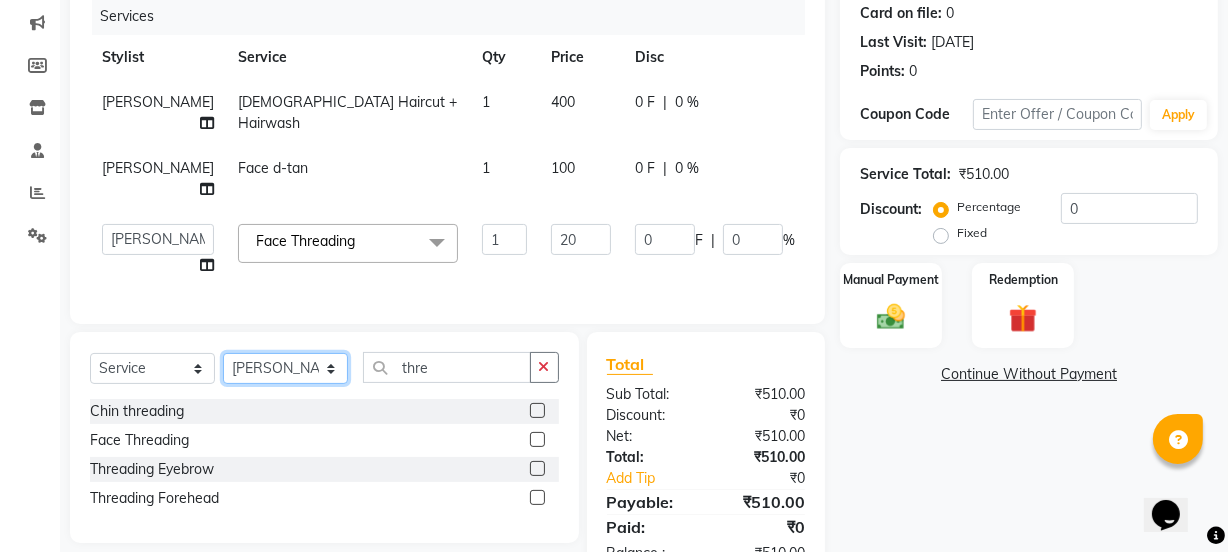click on "Select Stylist [PERSON_NAME] wadar Manager [PERSON_NAME] [PERSON_NAME]  [PERSON_NAME] [PERSON_NAME]  [PERSON_NAME] [PERSON_NAME] [PERSON_NAME]" 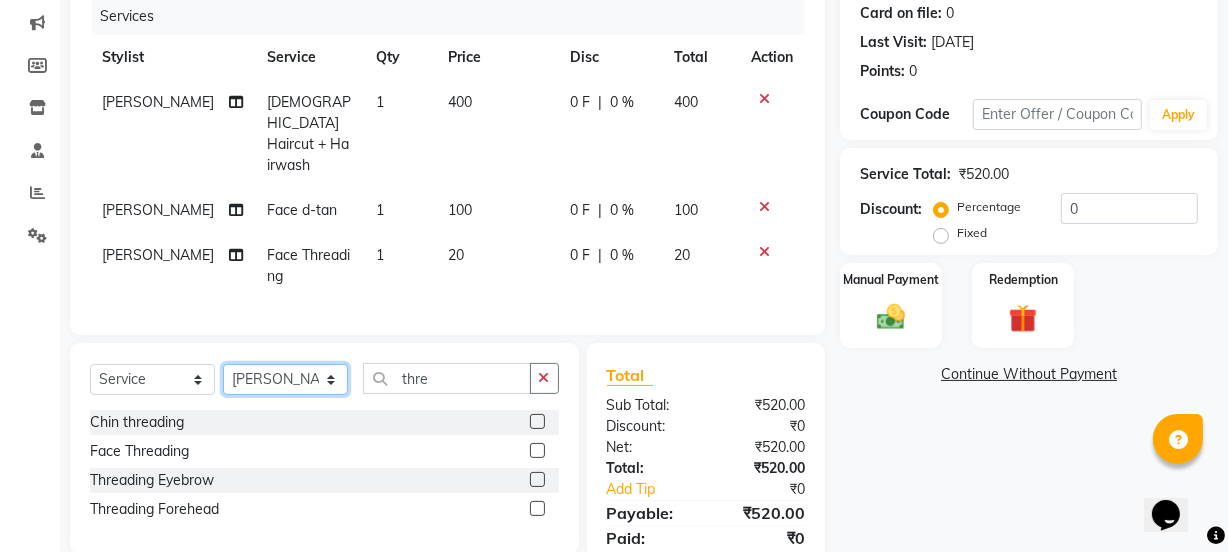 select on "84560" 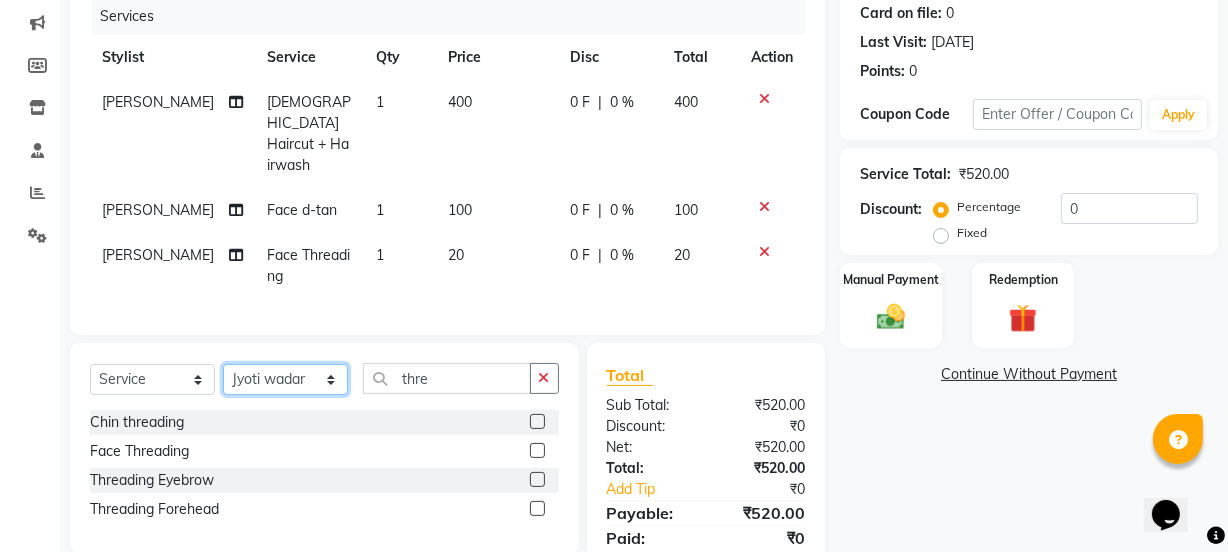 click on "Select Stylist [PERSON_NAME] wadar Manager [PERSON_NAME] [PERSON_NAME]  [PERSON_NAME] [PERSON_NAME]  [PERSON_NAME] [PERSON_NAME] [PERSON_NAME]" 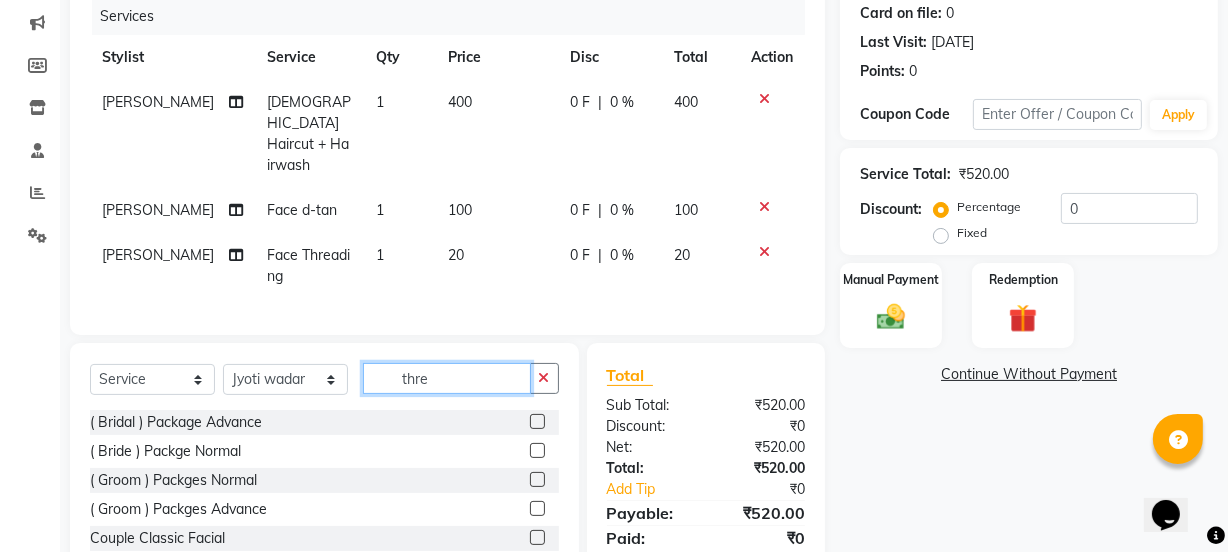 click on "thre" 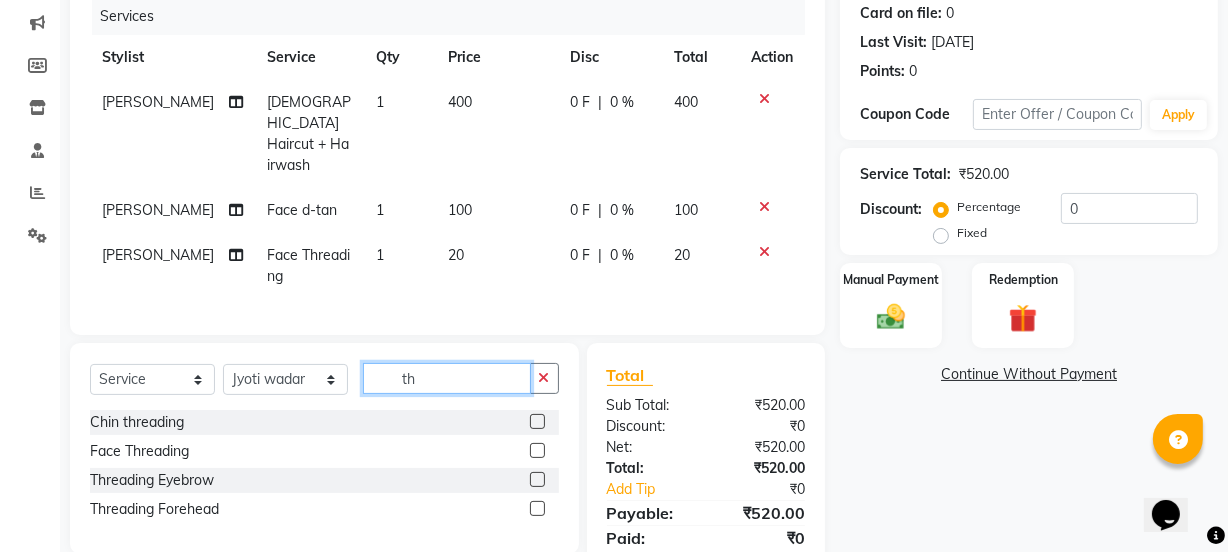 type on "t" 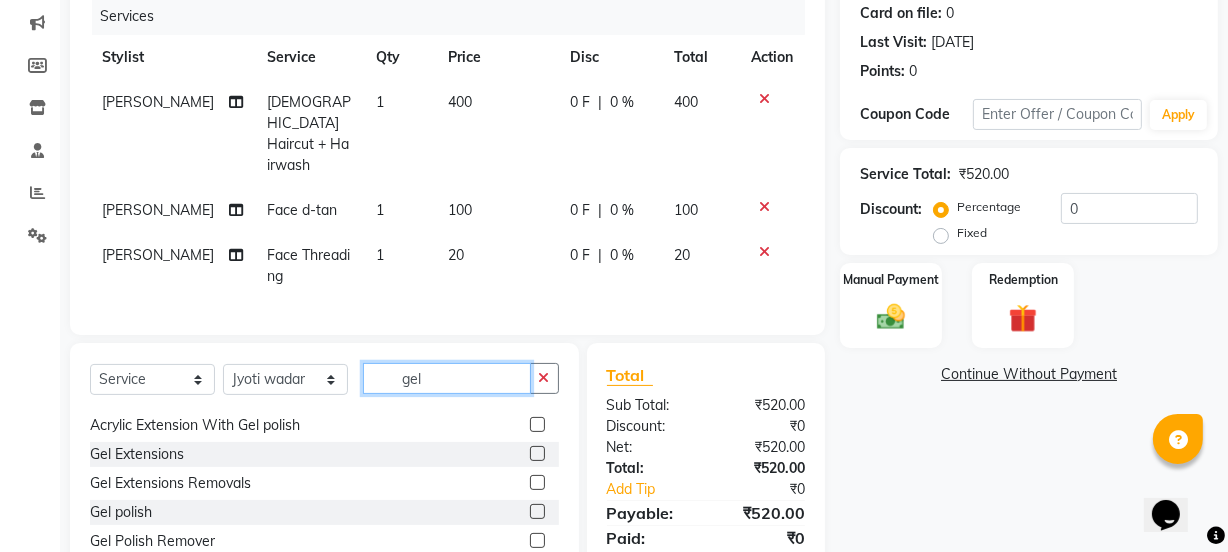 scroll, scrollTop: 31, scrollLeft: 0, axis: vertical 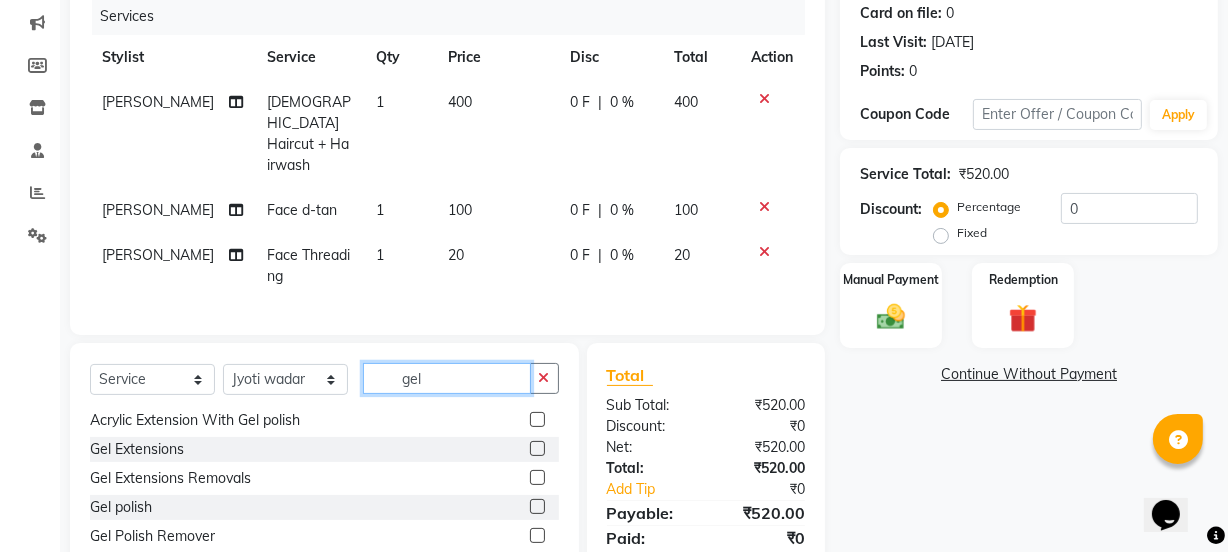 type on "gel" 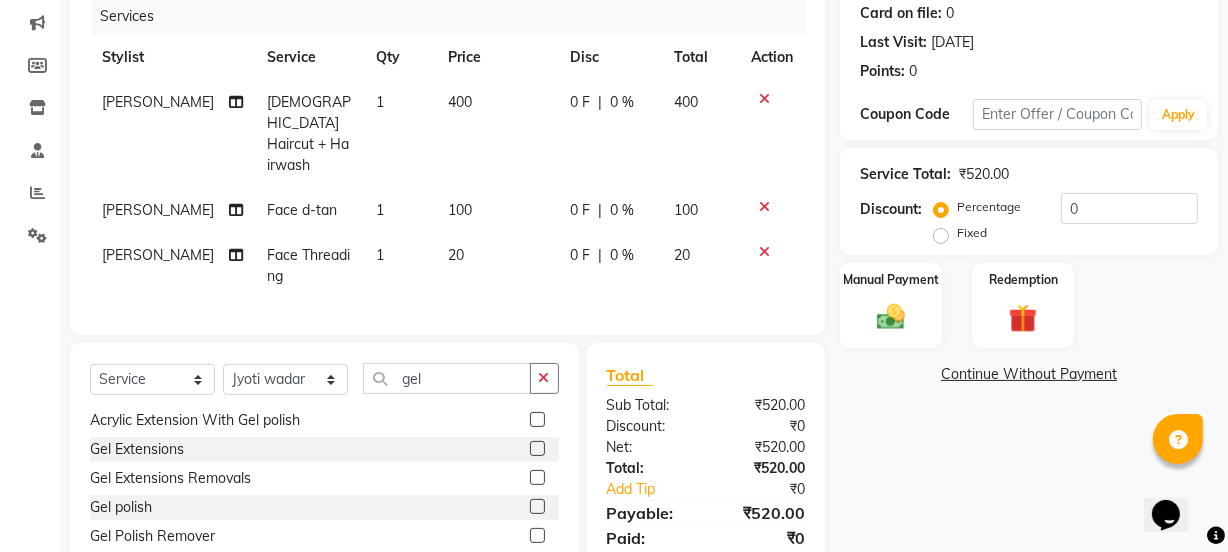 click on "Gel polish" 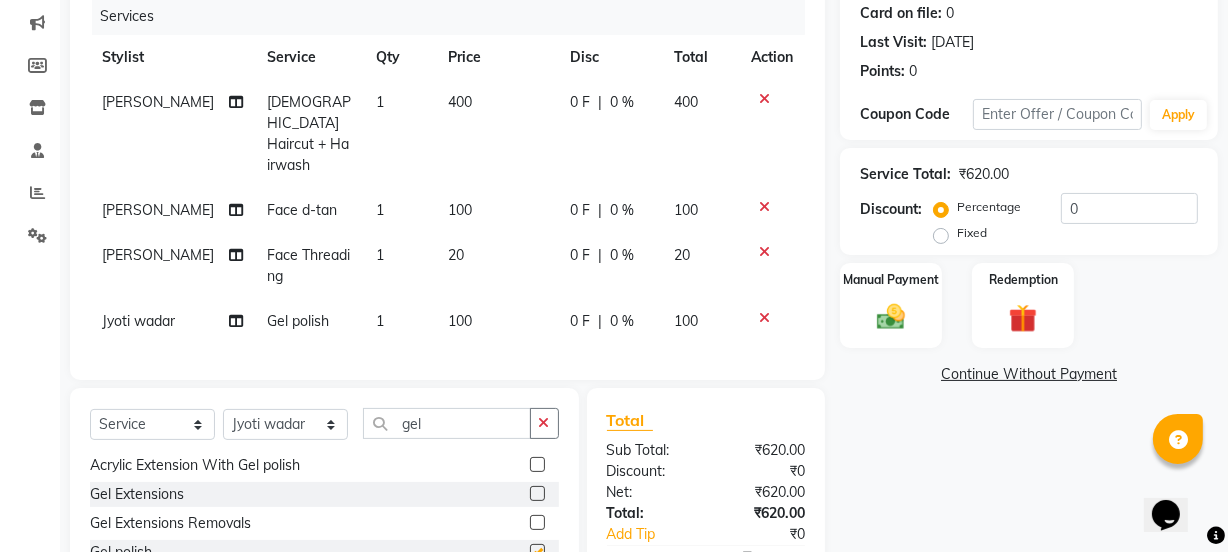 checkbox on "false" 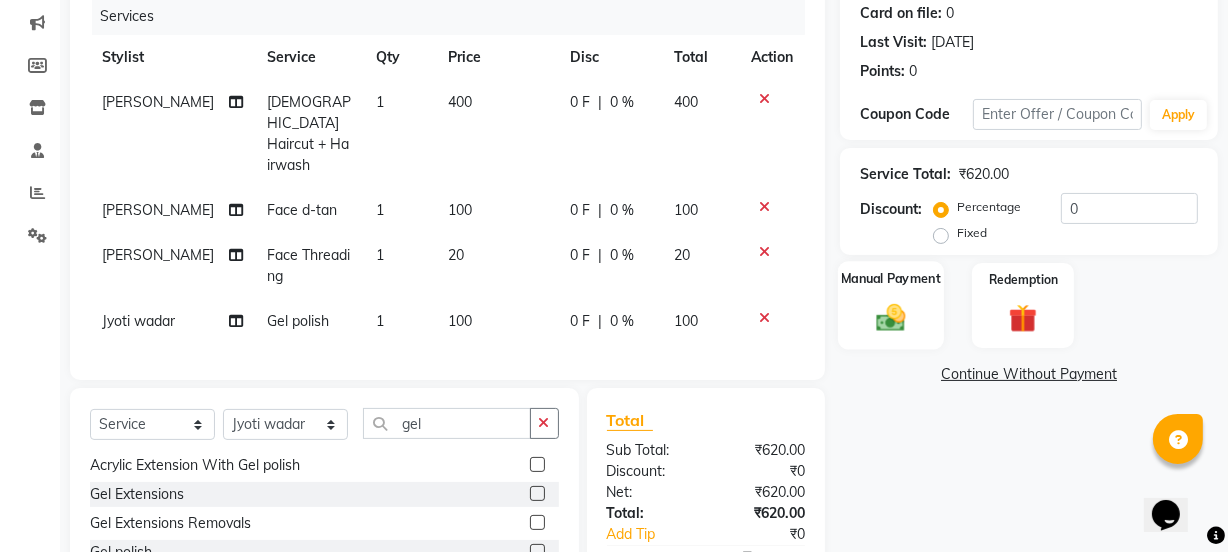 click 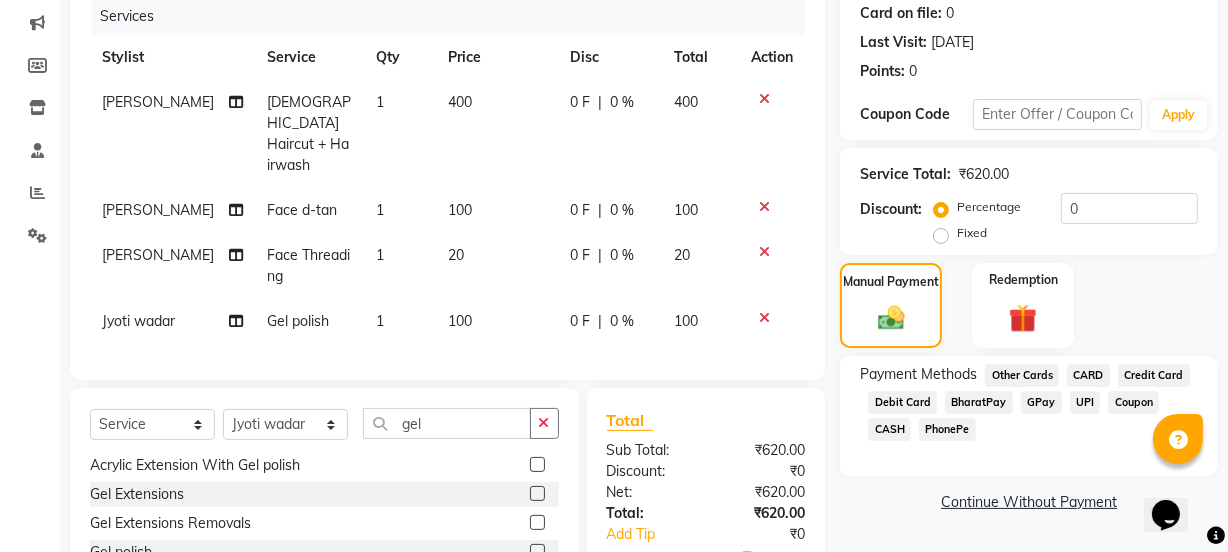 click on "GPay" 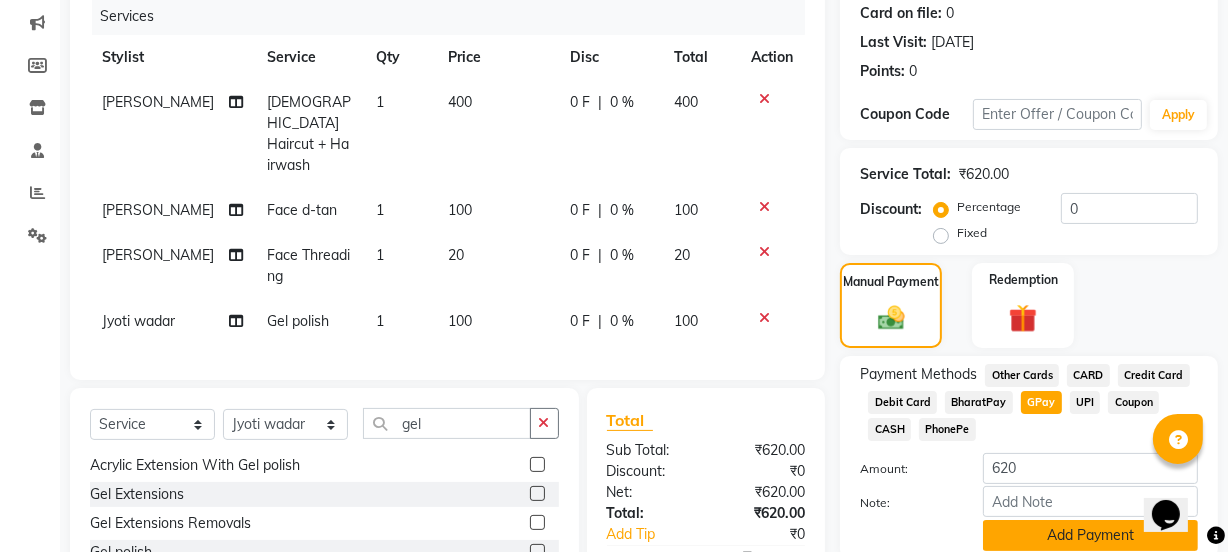 click on "Add Payment" 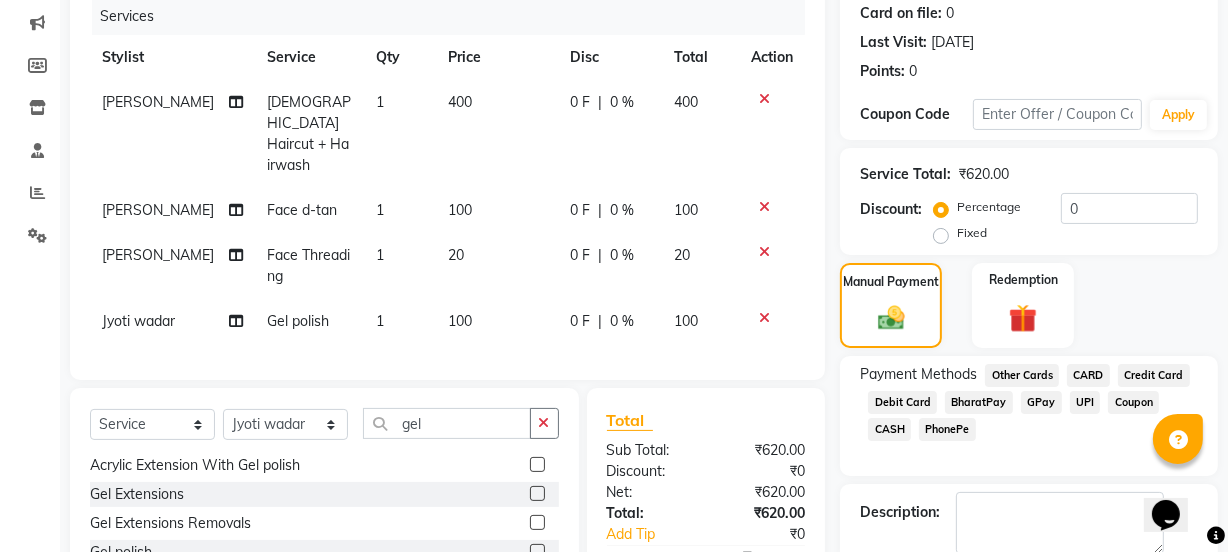 scroll, scrollTop: 425, scrollLeft: 0, axis: vertical 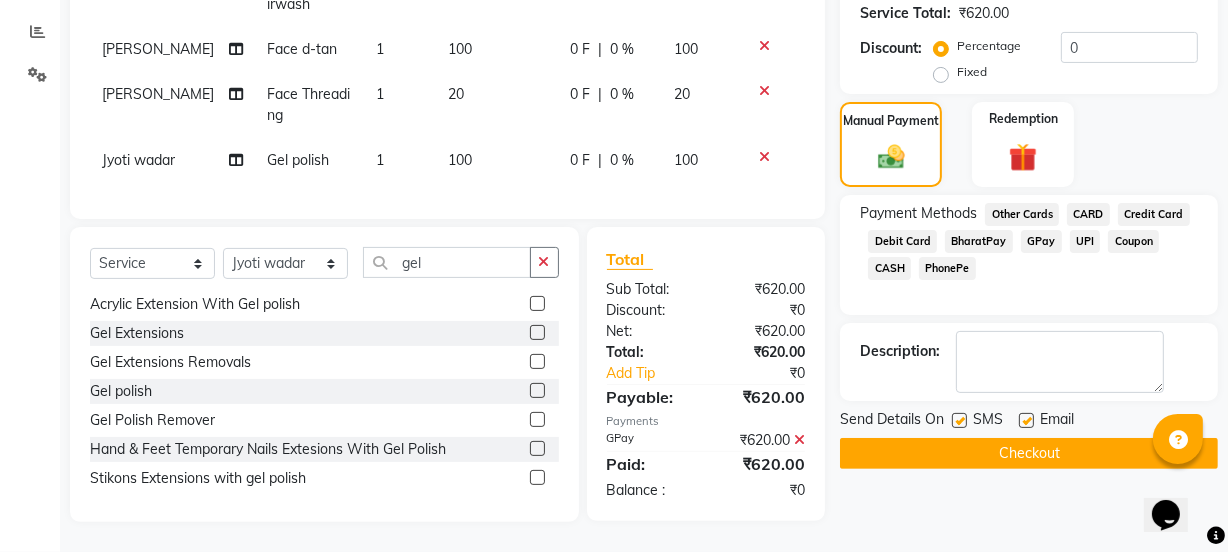 click on "Checkout" 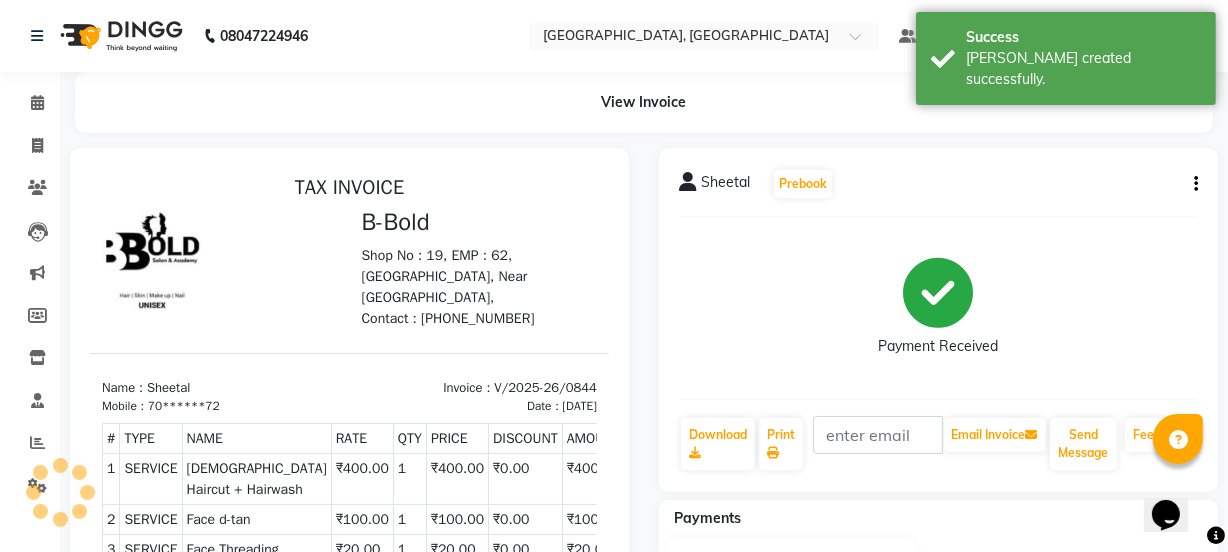scroll, scrollTop: 0, scrollLeft: 0, axis: both 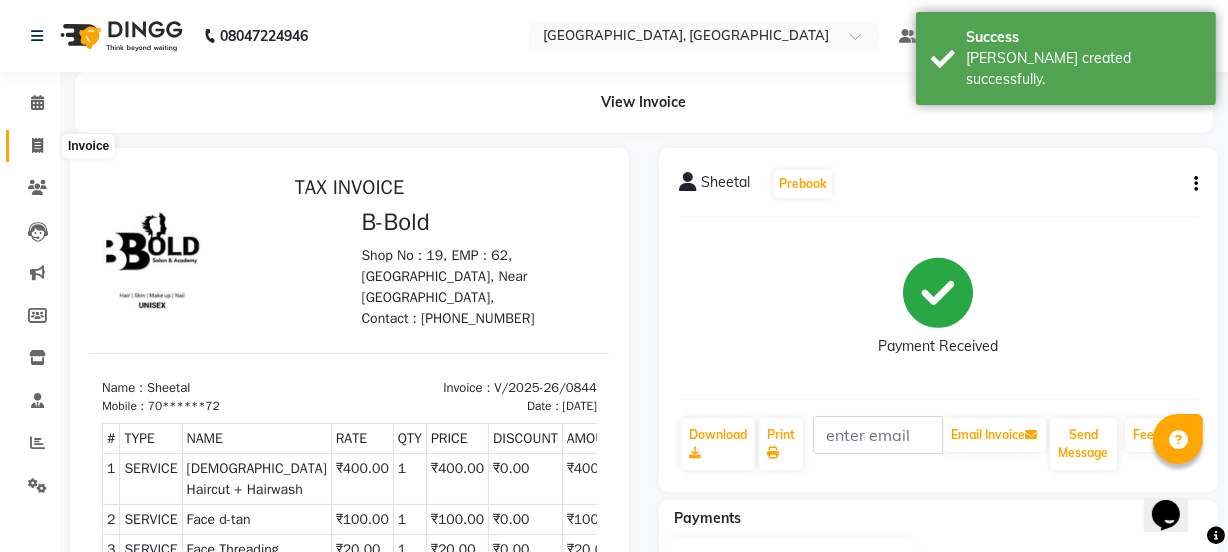 click 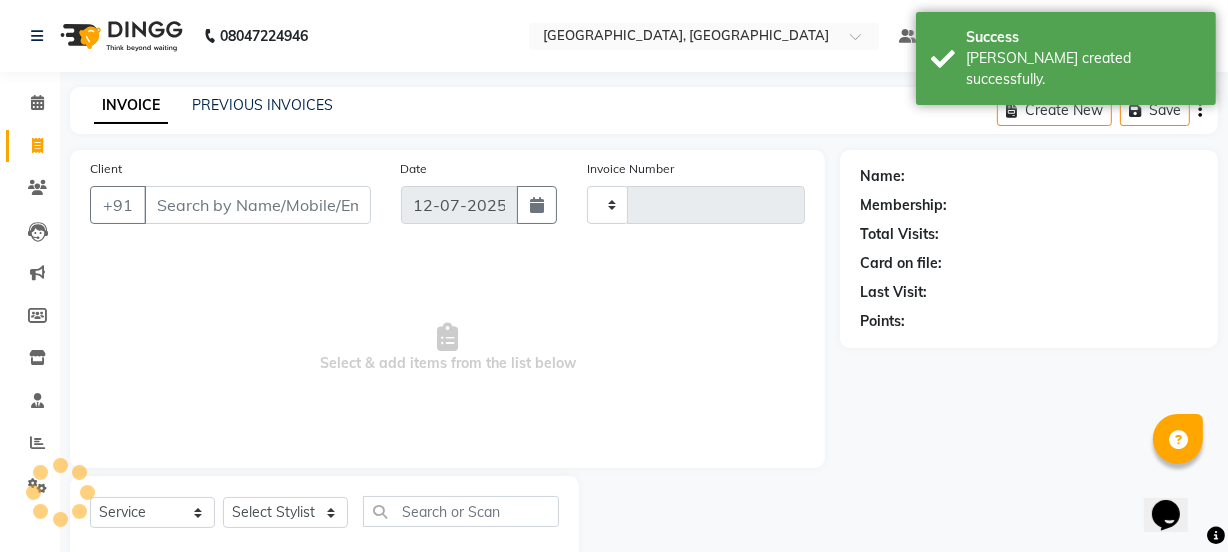 scroll, scrollTop: 50, scrollLeft: 0, axis: vertical 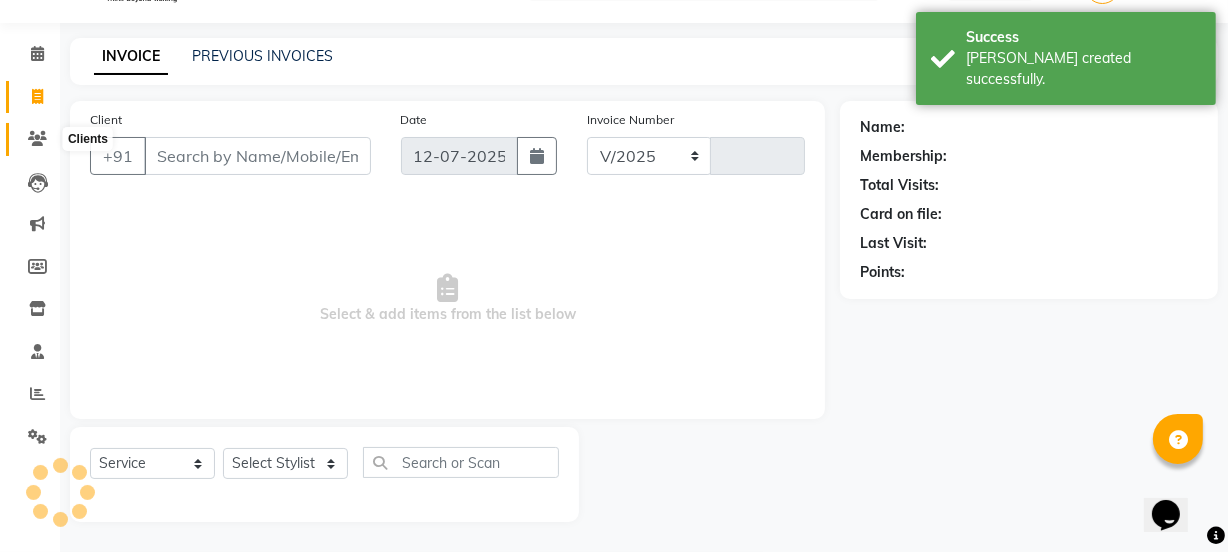 select on "7742" 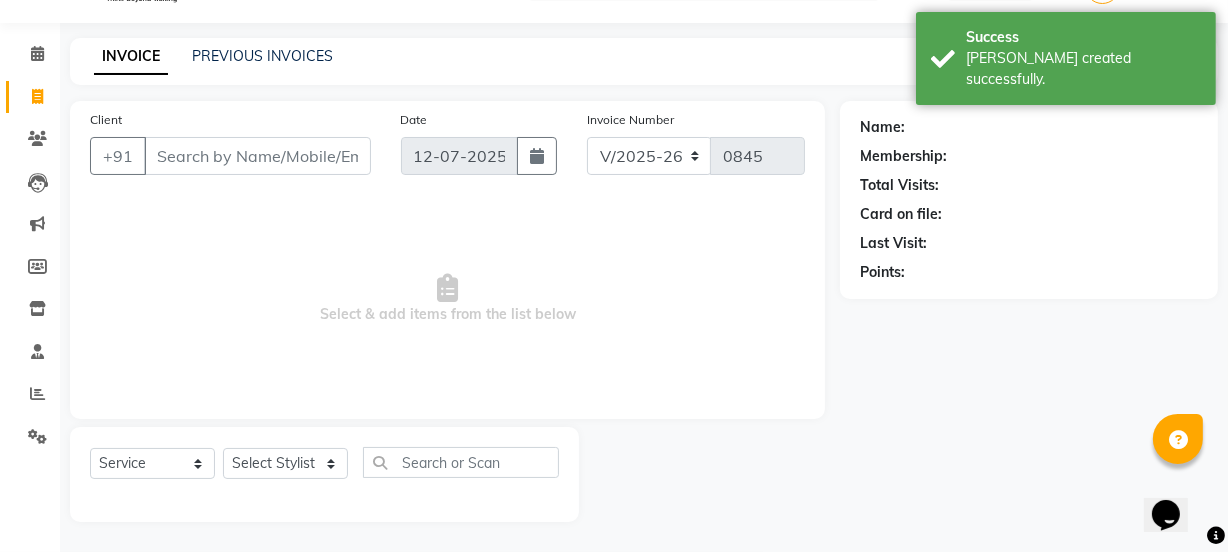 select on "membership" 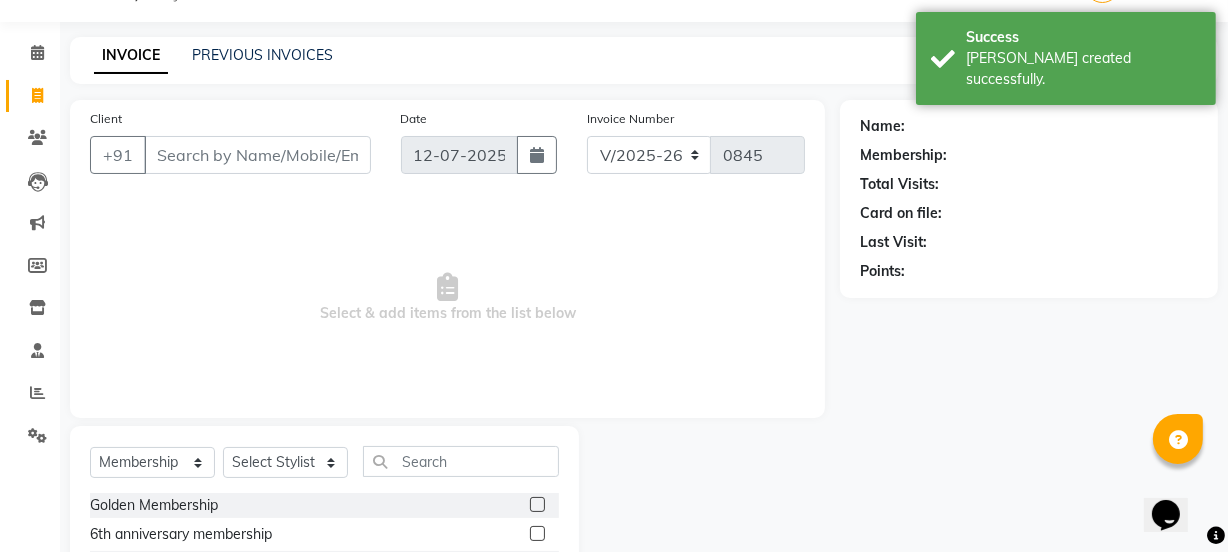 click on "Client" at bounding box center [257, 155] 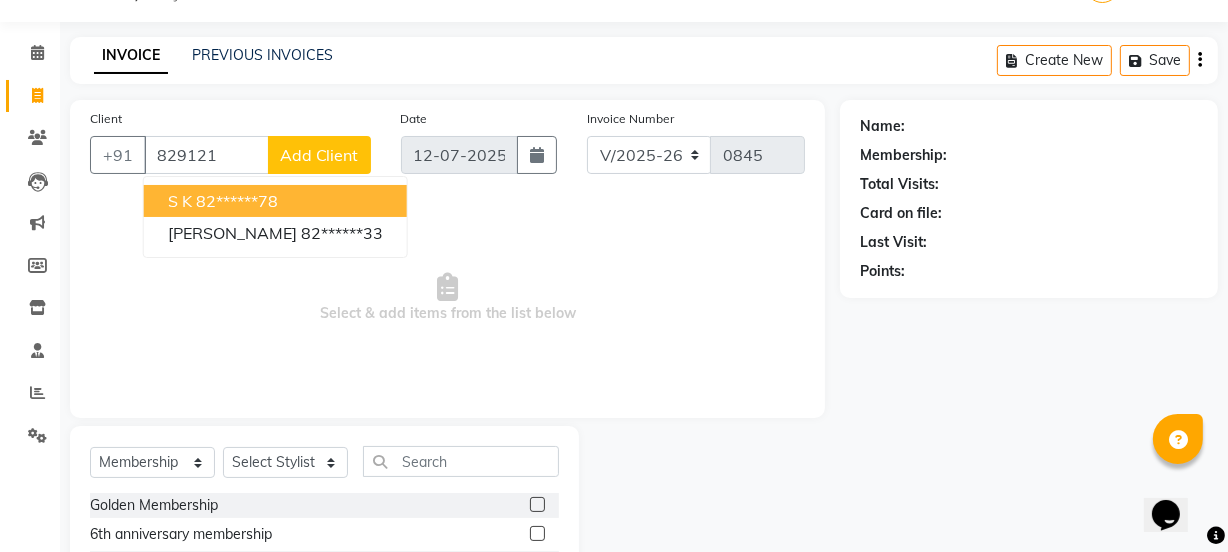 click on "82******78" at bounding box center (237, 201) 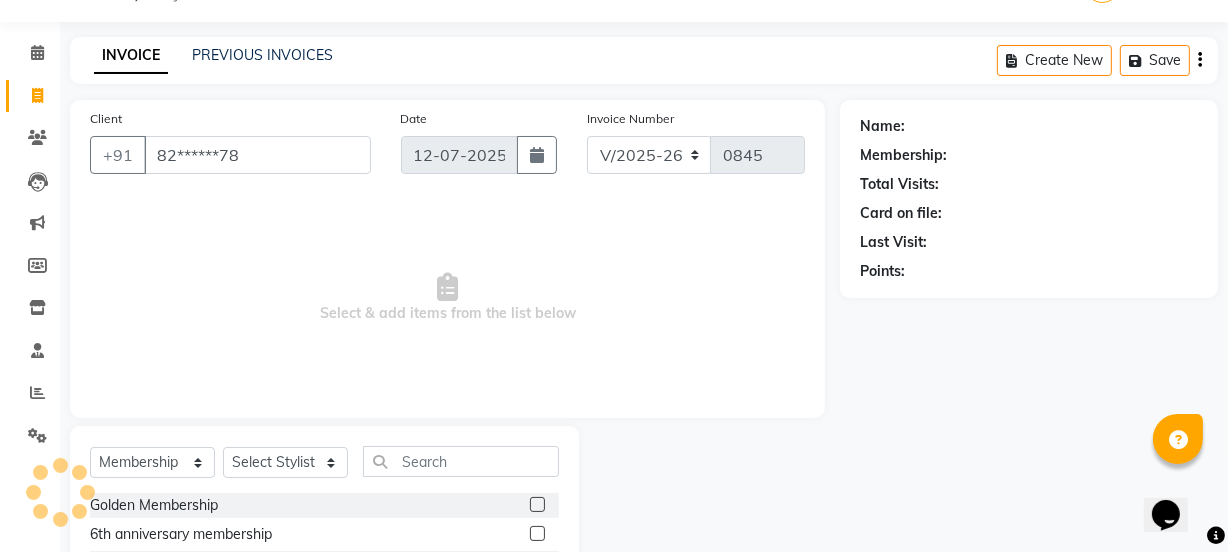 type on "82******78" 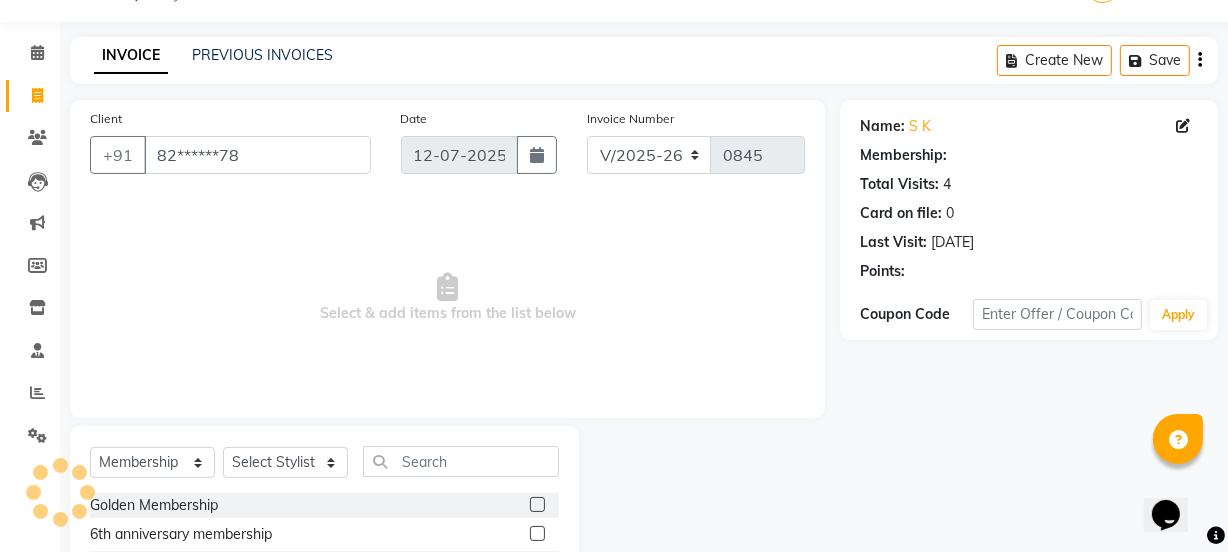 select on "1: Object" 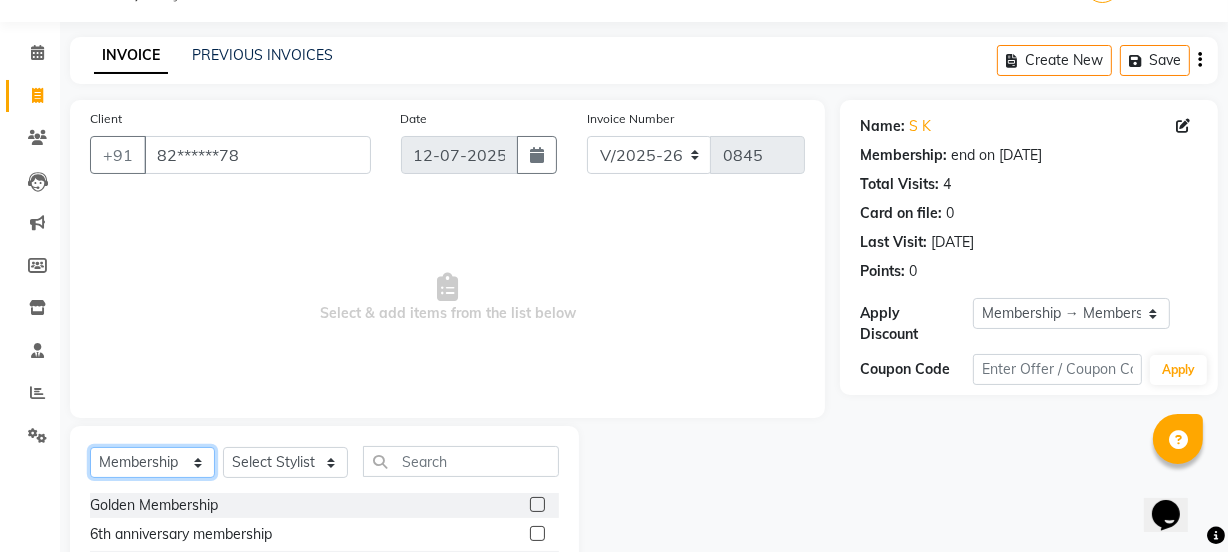 click on "Select  Service  Product  Membership  Package Voucher Prepaid Gift Card" 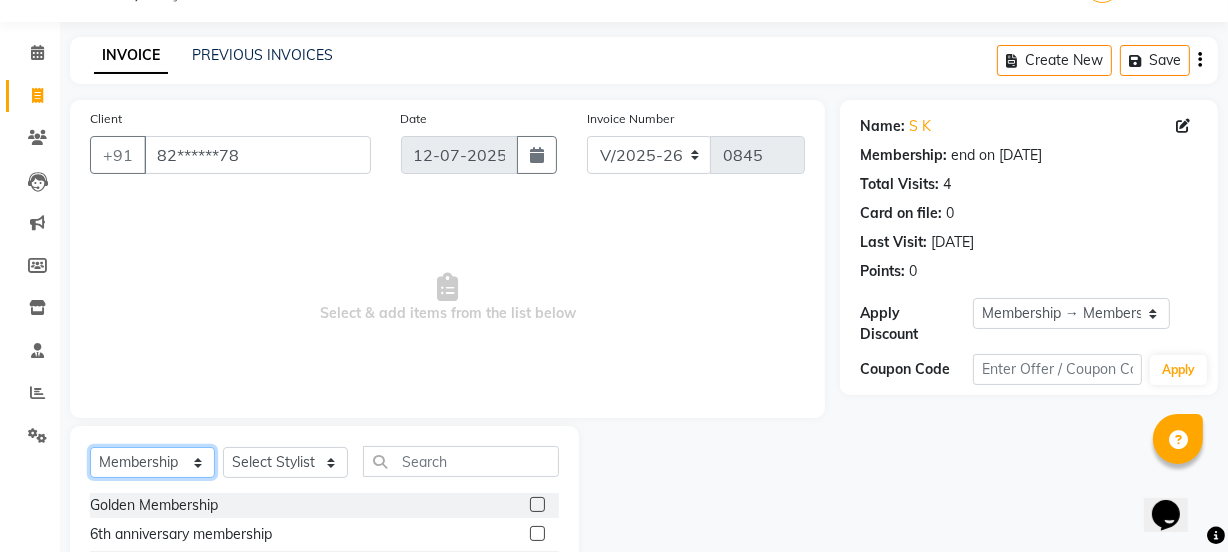 select on "service" 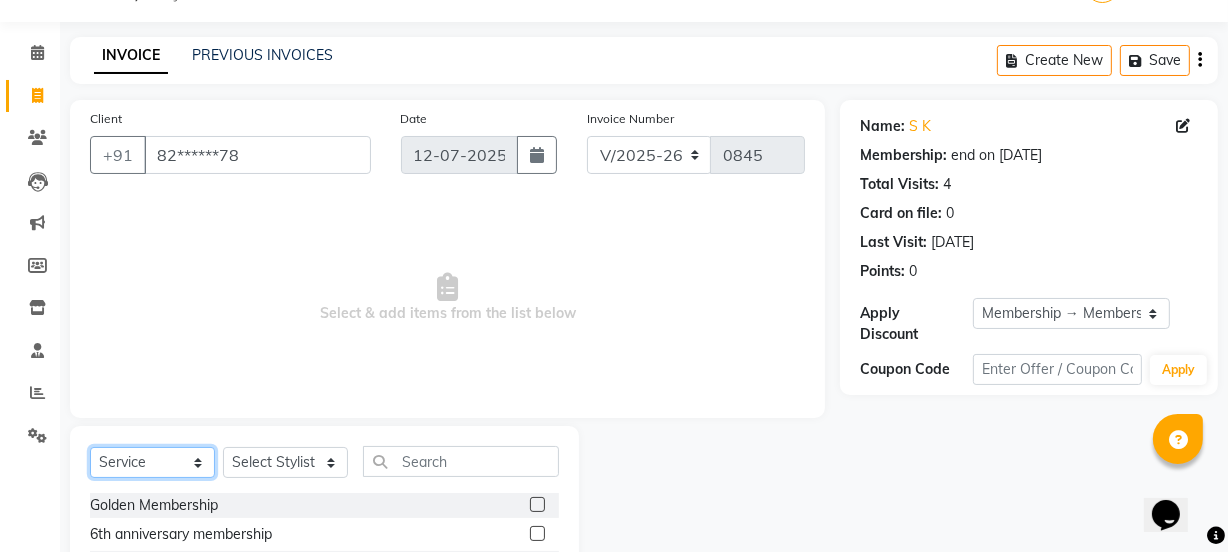 click on "Select  Service  Product  Membership  Package Voucher Prepaid Gift Card" 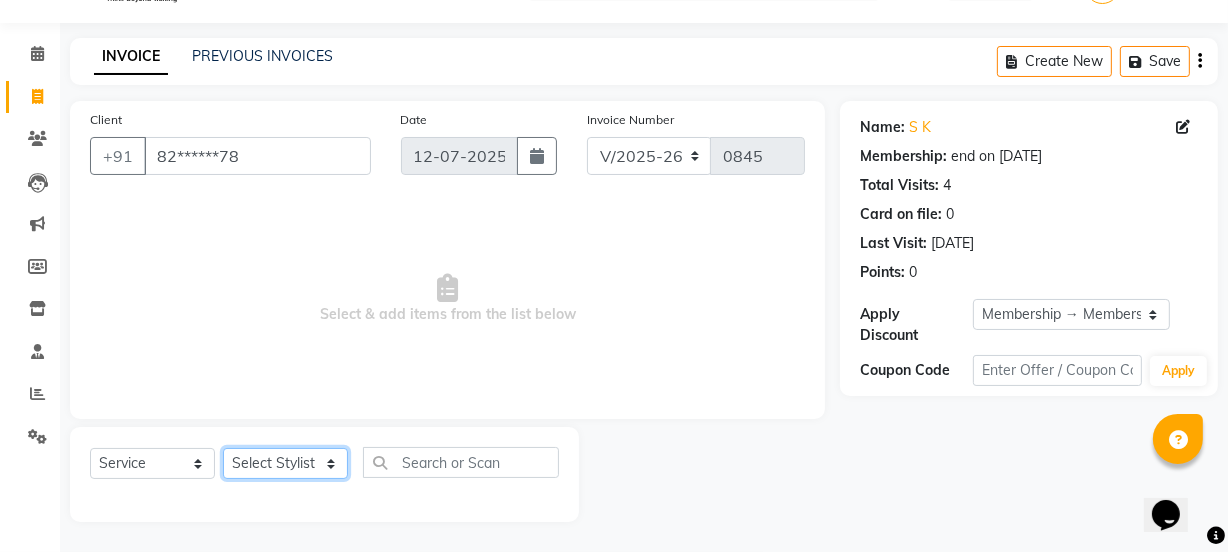 click on "Select Stylist [PERSON_NAME] wadar Manager [PERSON_NAME] [PERSON_NAME]  [PERSON_NAME] [PERSON_NAME]  [PERSON_NAME] [PERSON_NAME] [PERSON_NAME]" 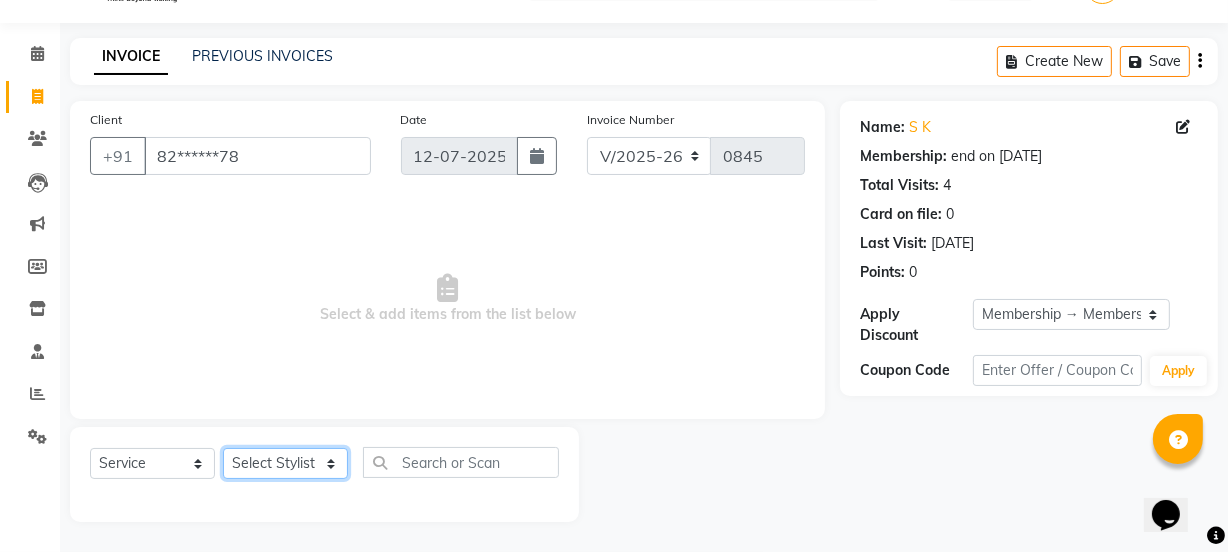 select on "78161" 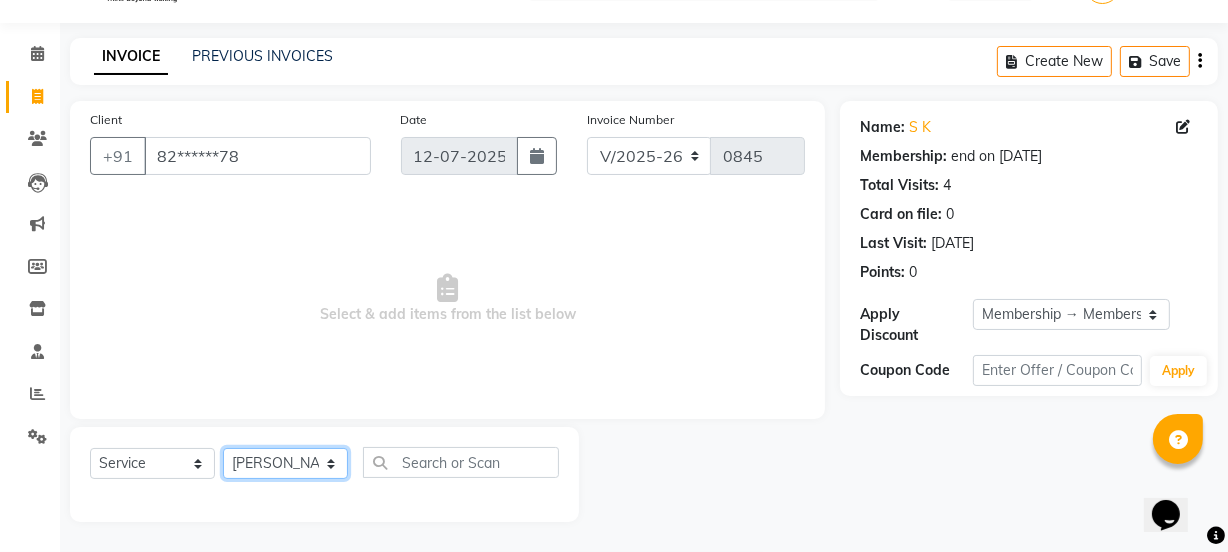 click on "Select Stylist [PERSON_NAME] wadar Manager [PERSON_NAME] [PERSON_NAME]  [PERSON_NAME] [PERSON_NAME]  [PERSON_NAME] [PERSON_NAME] [PERSON_NAME]" 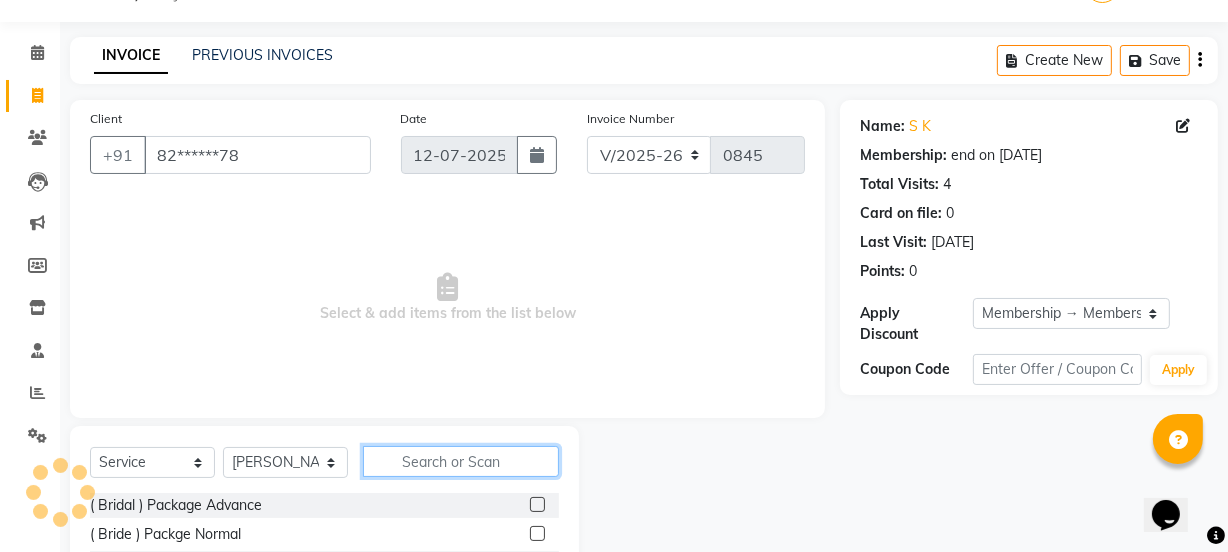 click 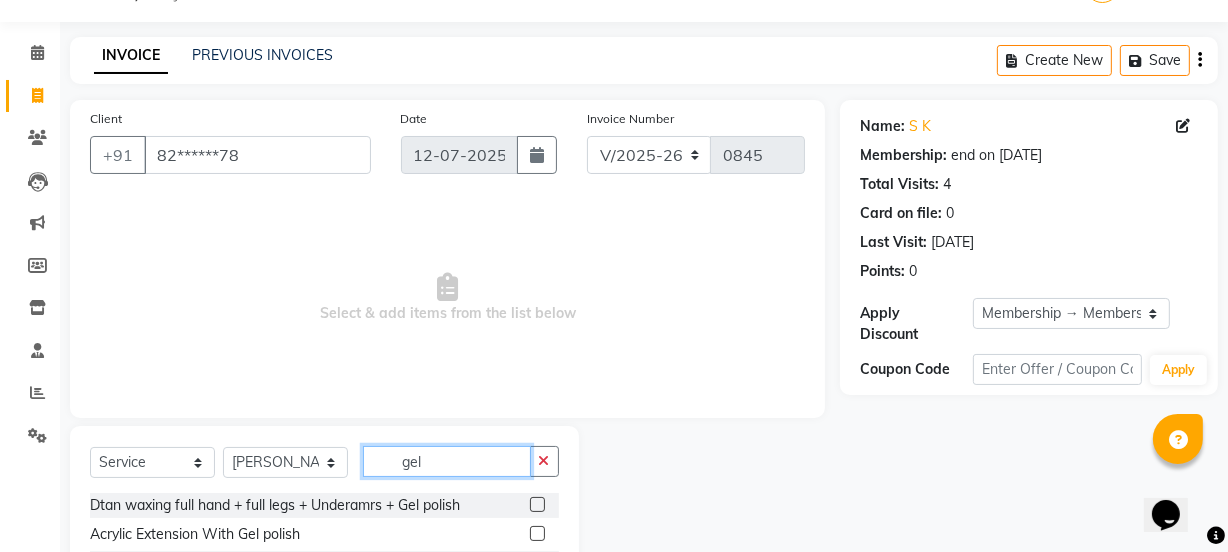 scroll, scrollTop: 250, scrollLeft: 0, axis: vertical 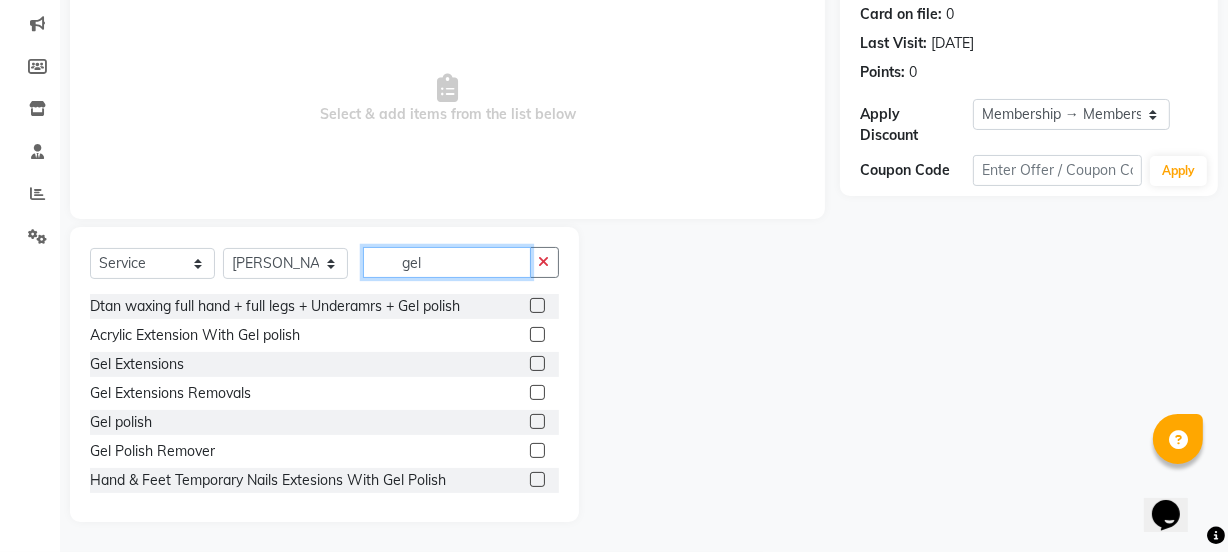type on "gel" 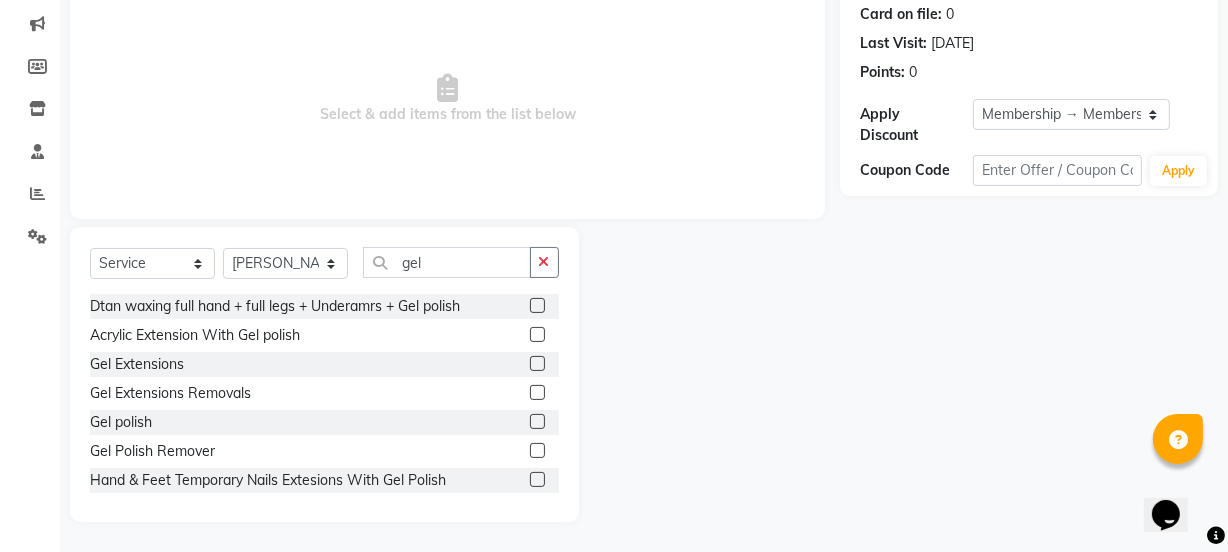 click 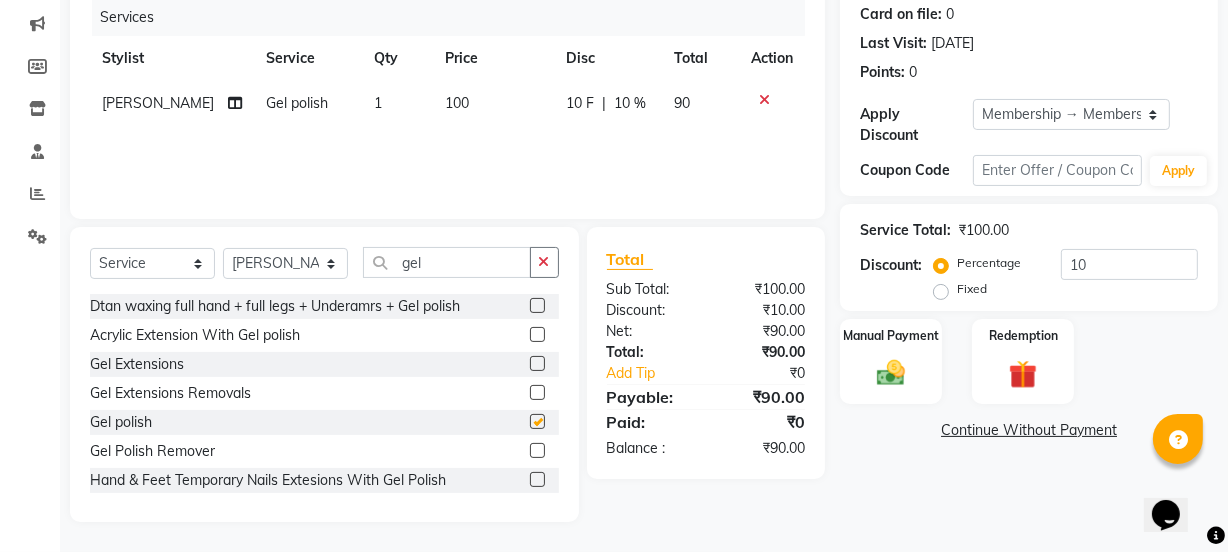 checkbox on "false" 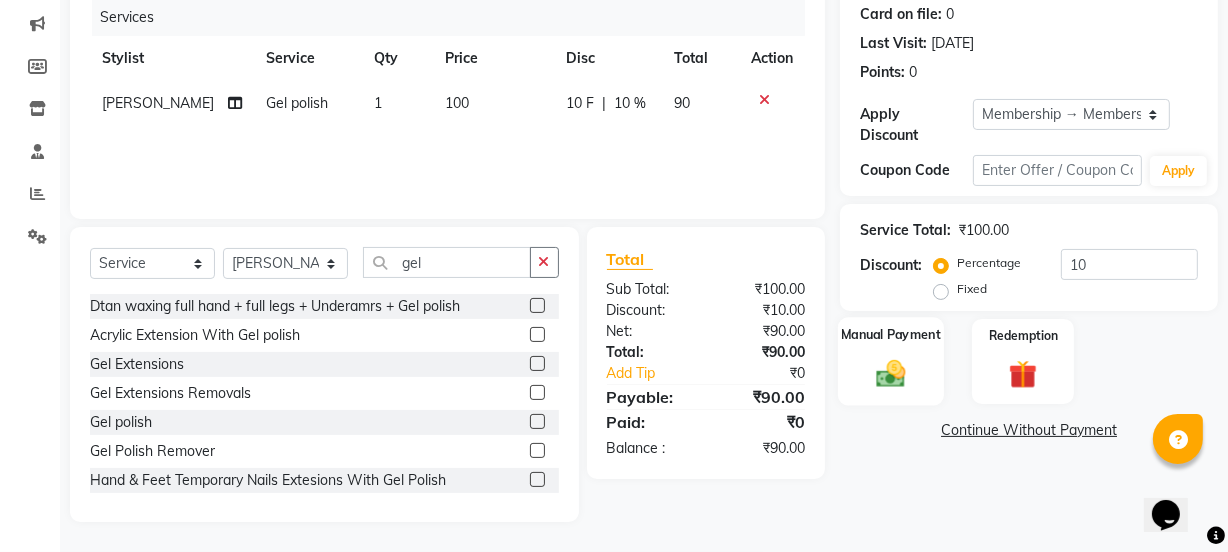 click on "Manual Payment" 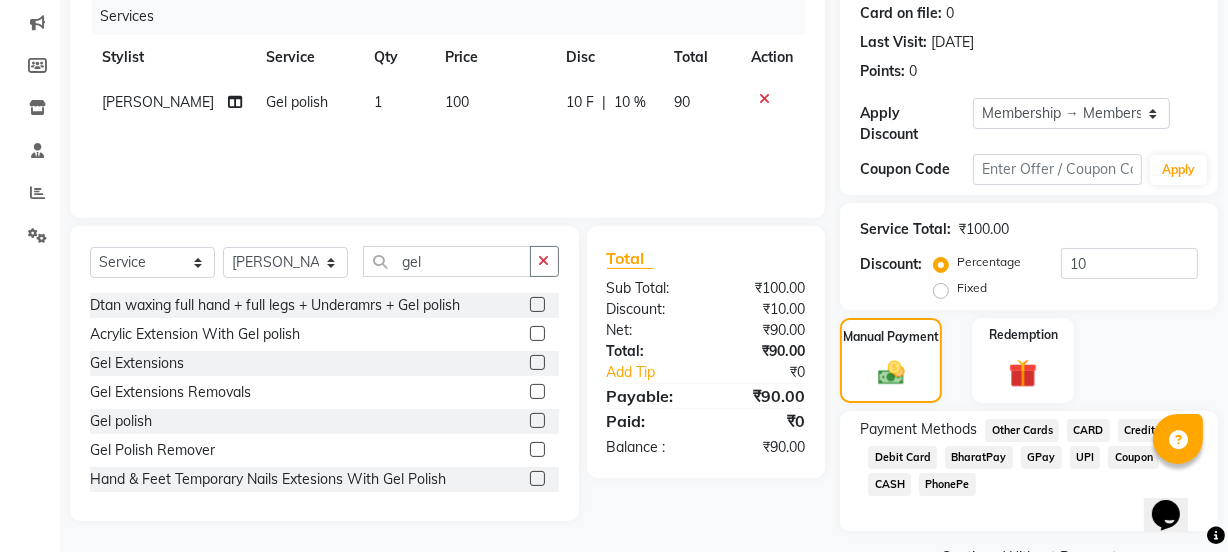 click on "GPay" 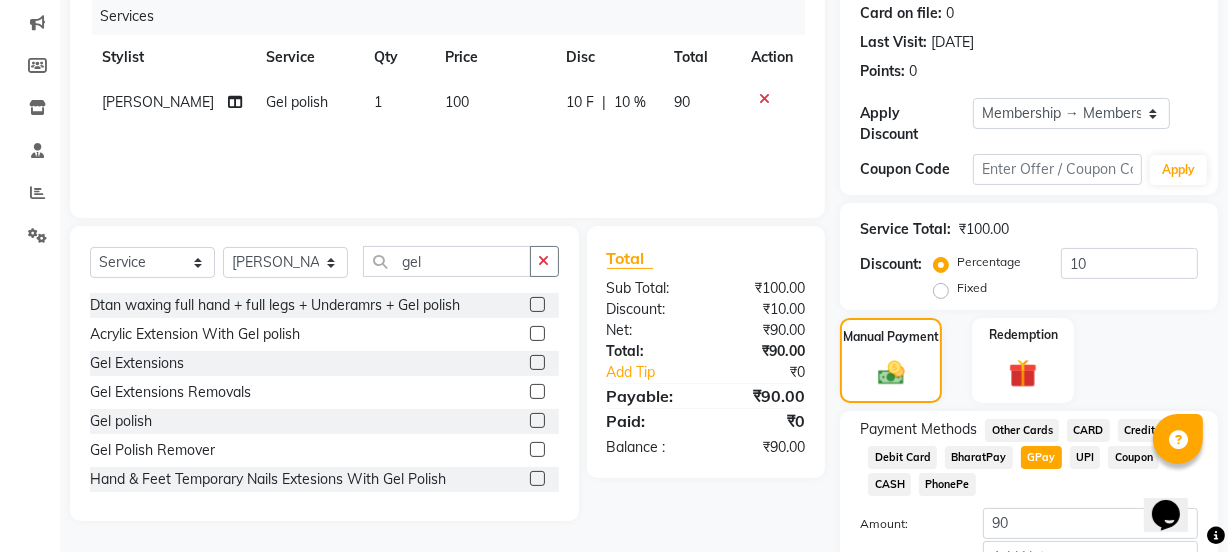 scroll, scrollTop: 383, scrollLeft: 0, axis: vertical 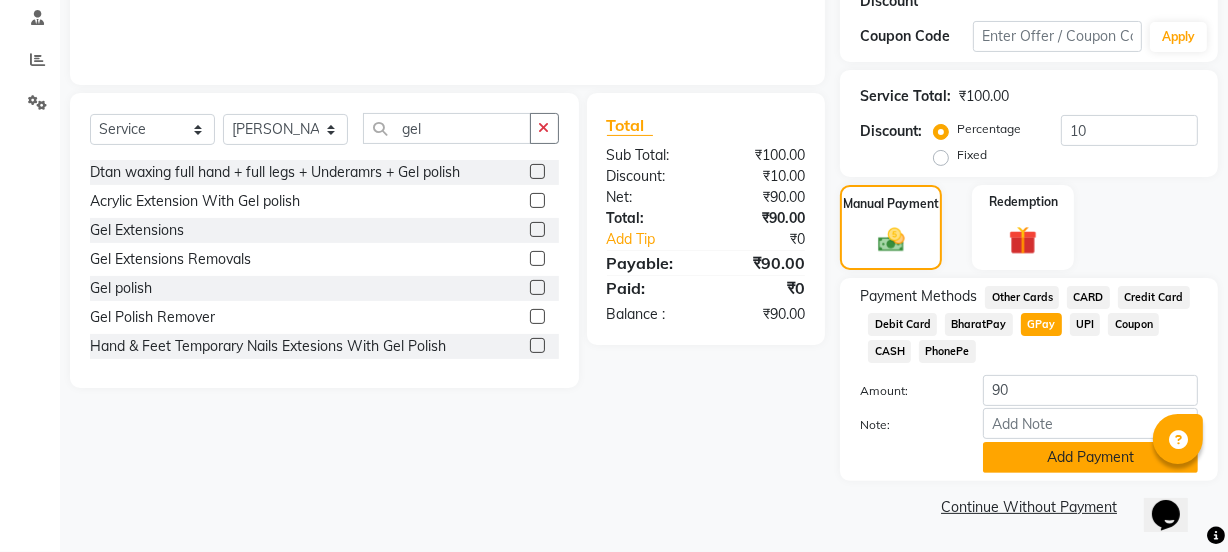 click on "Add Payment" 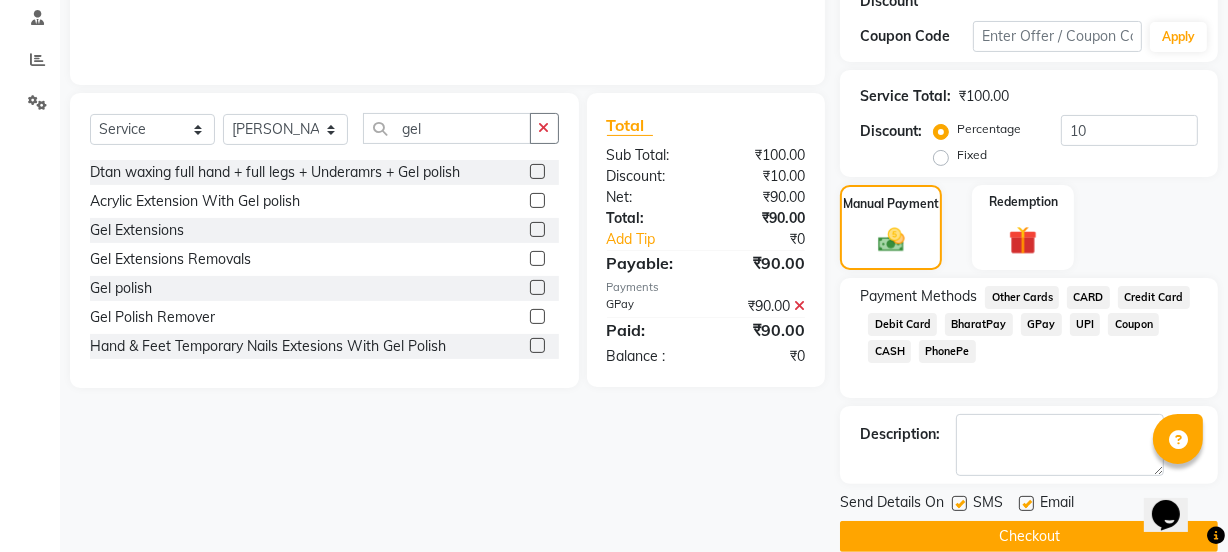 click on "Checkout" 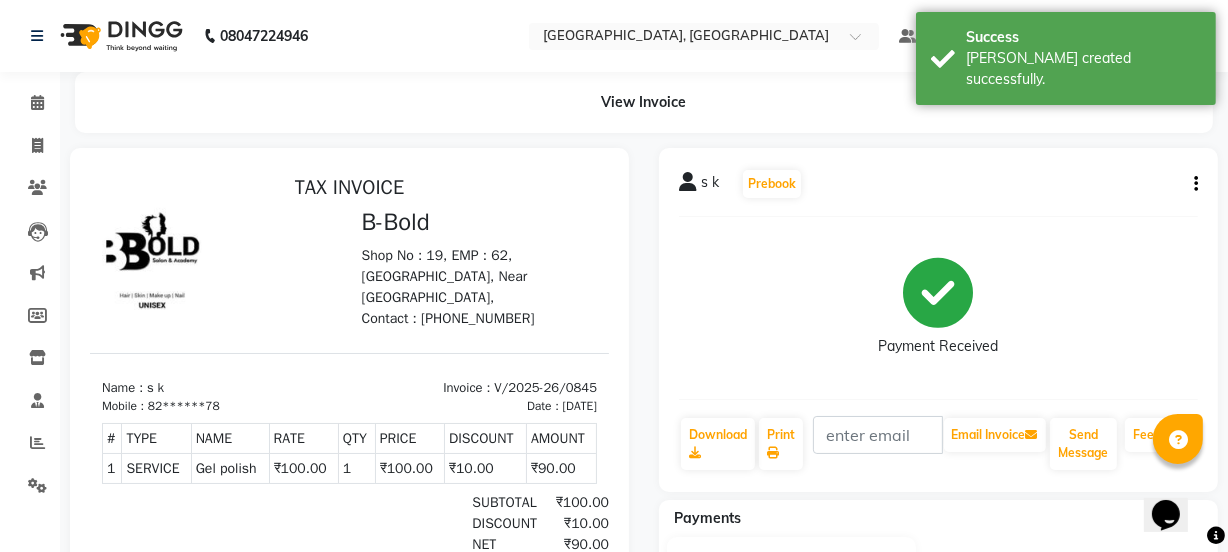 scroll, scrollTop: 0, scrollLeft: 0, axis: both 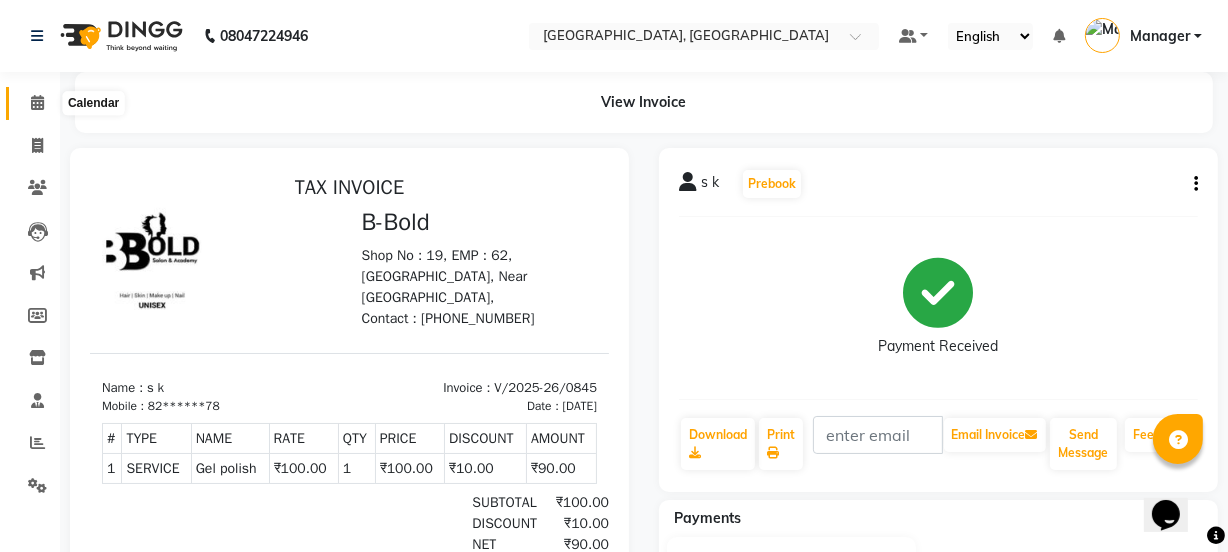 click 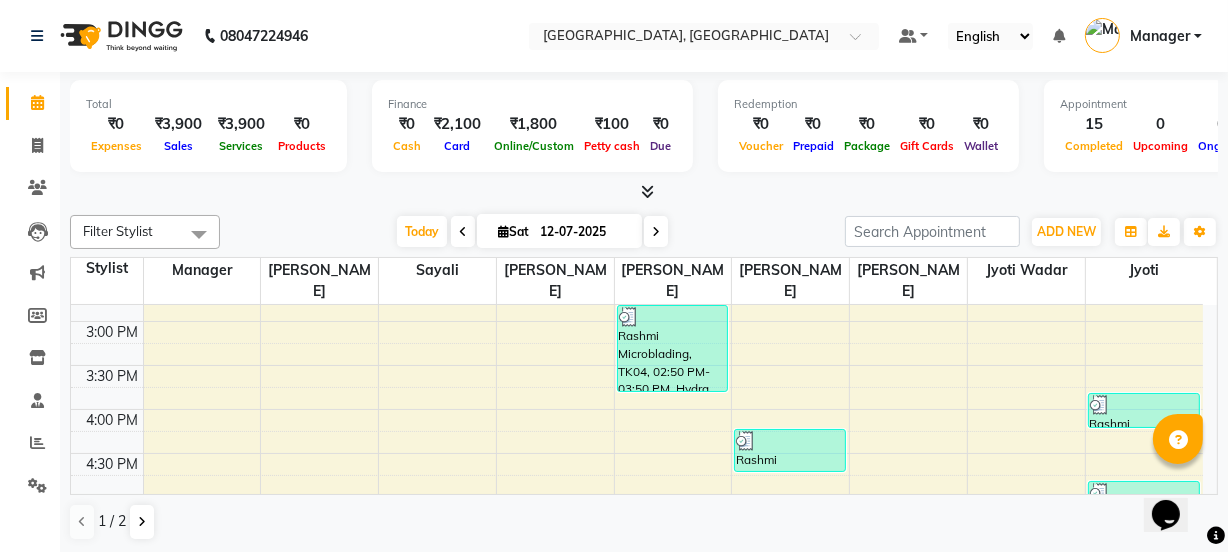 scroll, scrollTop: 436, scrollLeft: 0, axis: vertical 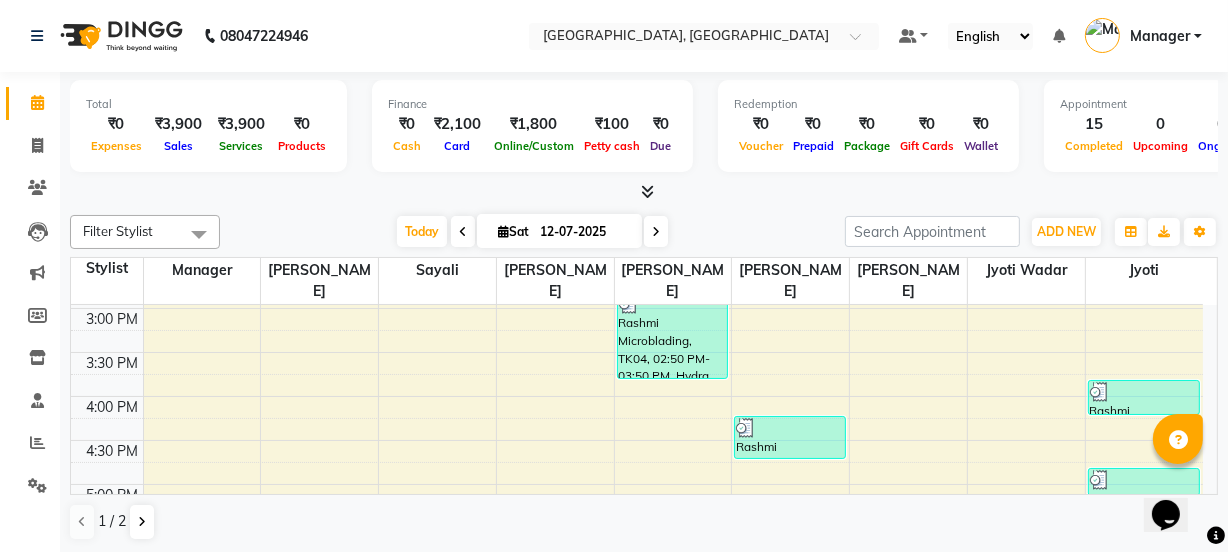 click on "10:00 AM 10:30 AM 11:00 AM 11:30 AM 12:00 PM 12:30 PM 1:00 PM 1:30 PM 2:00 PM 2:30 PM 3:00 PM 3:30 PM 4:00 PM 4:30 PM 5:00 PM 5:30 PM 6:00 PM 6:30 PM 7:00 PM 7:30 PM 8:00 PM 8:30 PM 9:00 PM 9:30 PM 10:00 PM 10:30 PM 11:00 PM 11:30 PM     [PERSON_NAME], TK01, 11:00 AM-11:50 AM, Haircut [DEMOGRAPHIC_DATA],[PERSON_NAME] Trim     Khiyati, TK02, 12:40 PM-01:10 PM, [DEMOGRAPHIC_DATA] Haircut     Gautam, TK03, 02:00 PM-02:30 PM, Haircut [DEMOGRAPHIC_DATA]     Sheetal, TK08, 06:50 PM-07:35 PM, [DEMOGRAPHIC_DATA] Haircut + Hairwash     khushi, TK05, 05:10 PM-05:30 PM, Threading Eyebrow     Mahi, TK06, 05:25 PM-05:45 PM, Threading Eyebrow     Rashmi Microblading, TK04, 02:50 PM-03:50 PM, Hydra Facial  + Advance Dtan     Sheetal, TK08, 07:35 PM-08:25 PM, Face d-tan,Face Threading     Rashmi Microblading, TK04, 04:15 PM-04:45 PM, Gel polish     s k, TK09, 07:10 PM-07:40 PM, Gel polish     Aditi, TK07, 05:50 PM-06:35 PM, Gel Polish Remover,Gel polish     Sheetal, TK08, 08:25 PM-08:55 PM, Gel polish     Khiyati, TK02, 12:20 PM-12:40 PM, Threading Eyebrow" at bounding box center [644, 400] 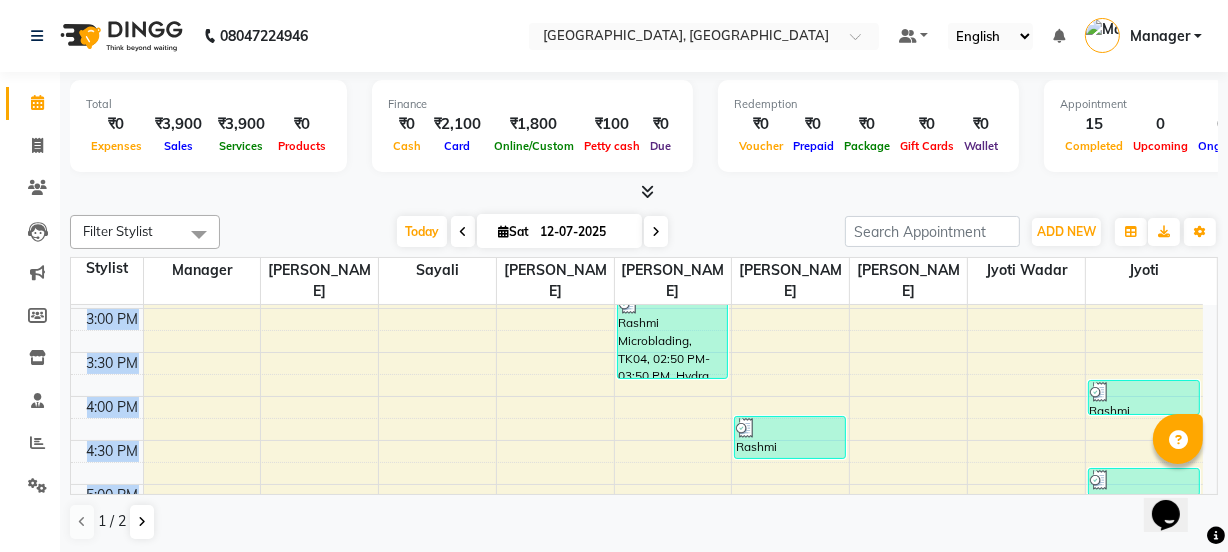 click on "Total  ₹0  Expenses ₹3,900  Sales ₹3,900  Services ₹0  Products Finance  ₹0  Cash ₹2,100  Card ₹1,800  Online/Custom ₹100 [PERSON_NAME] cash ₹0 Due  Redemption  ₹0 Voucher ₹0 Prepaid ₹0 Package ₹0  Gift Cards ₹0  Wallet  Appointment  15 Completed 0 Upcoming 0 Ongoing 0 No show  Other sales  ₹0  Packages ₹0  Memberships ₹0  Vouchers ₹0  Prepaids ₹0  Gift Cards Filter Stylist Select All [PERSON_NAME] wadar Manager [PERSON_NAME] [PERSON_NAME]  [PERSON_NAME] [PERSON_NAME]  [PERSON_NAME] [PERSON_NAME] [PERSON_NAME] [DATE]  [DATE] Toggle Dropdown Add Appointment Add Invoice Add Expense Add Attendance Add Client Add Transaction Toggle Dropdown Add Appointment Add Invoice Add Expense Add Attendance Add Client ADD NEW Toggle Dropdown Add Appointment Add Invoice Add Expense Add Attendance Add Client Add Transaction Filter Stylist Select All Jyoti Jyoti wadar Manager [PERSON_NAME] [PERSON_NAME]  [PERSON_NAME] [PERSON_NAME]  [PERSON_NAME] [PERSON_NAME] [PERSON_NAME] Group By  Staff View   Room View  View as Zoom" 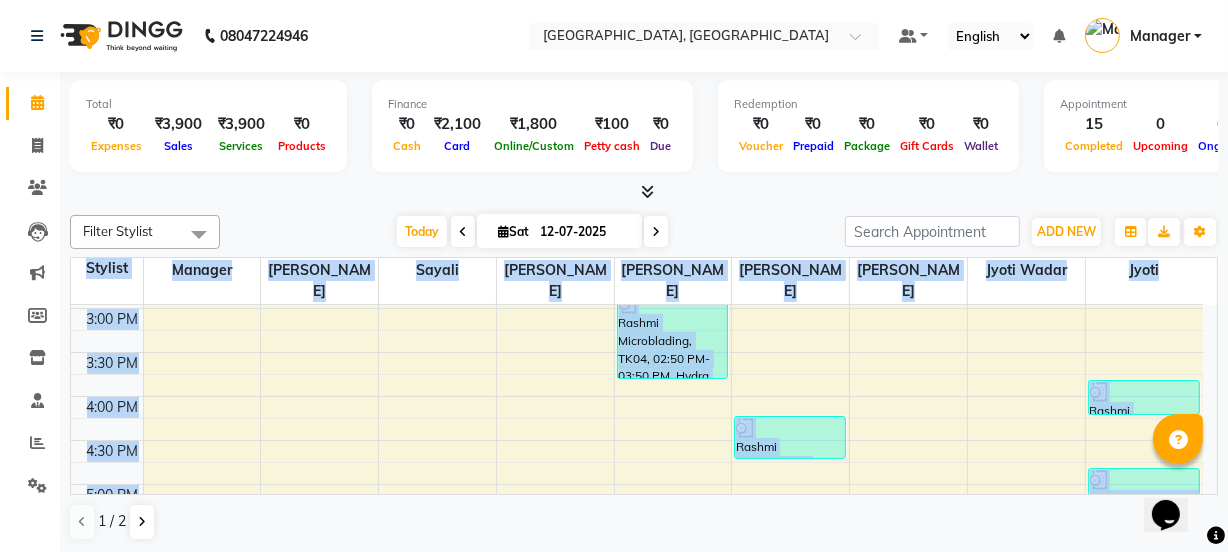 click on "Total  ₹0  Expenses ₹3,900  Sales ₹3,900  Services ₹0  Products Finance  ₹0  Cash ₹2,100  Card ₹1,800  Online/Custom ₹100 [PERSON_NAME] cash ₹0 Due  Redemption  ₹0 Voucher ₹0 Prepaid ₹0 Package ₹0  Gift Cards ₹0  Wallet  Appointment  15 Completed 0 Upcoming 0 Ongoing 0 No show  Other sales  ₹0  Packages ₹0  Memberships ₹0  Vouchers ₹0  Prepaids ₹0  Gift Cards Filter Stylist Select All [PERSON_NAME] wadar Manager [PERSON_NAME] [PERSON_NAME]  [PERSON_NAME] [PERSON_NAME]  [PERSON_NAME] [PERSON_NAME] [PERSON_NAME] [DATE]  [DATE] Toggle Dropdown Add Appointment Add Invoice Add Expense Add Attendance Add Client Add Transaction Toggle Dropdown Add Appointment Add Invoice Add Expense Add Attendance Add Client ADD NEW Toggle Dropdown Add Appointment Add Invoice Add Expense Add Attendance Add Client Add Transaction Filter Stylist Select All Jyoti Jyoti wadar Manager [PERSON_NAME] [PERSON_NAME]  [PERSON_NAME] [PERSON_NAME]  [PERSON_NAME] [PERSON_NAME] [PERSON_NAME] Group By  Staff View   Room View  View as Zoom" 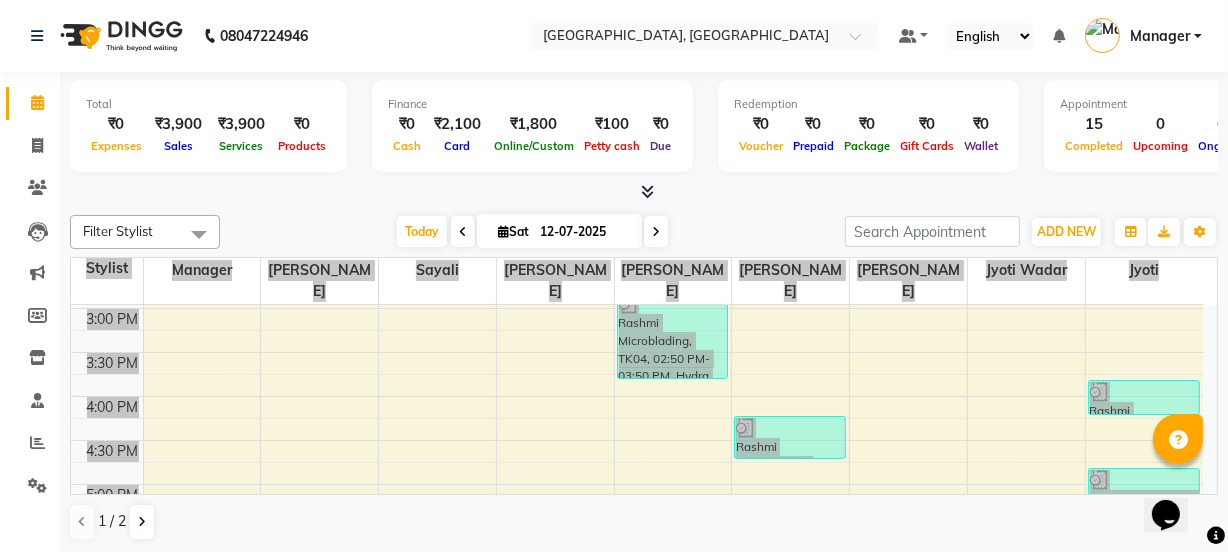 click on "Opens Chat This icon Opens the chat window." at bounding box center [1175, 479] 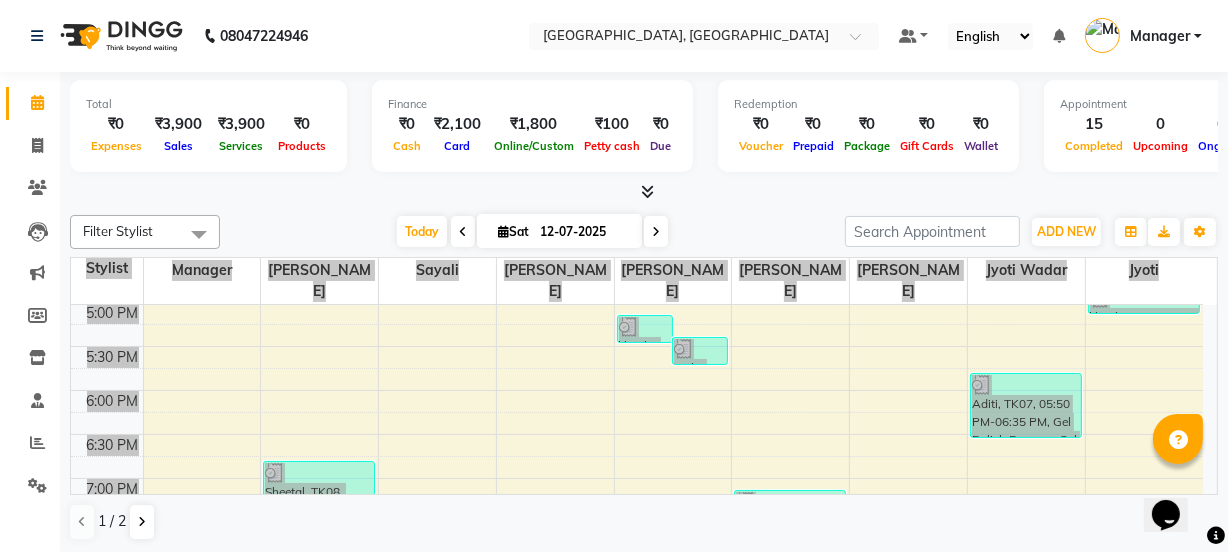 scroll, scrollTop: 654, scrollLeft: 0, axis: vertical 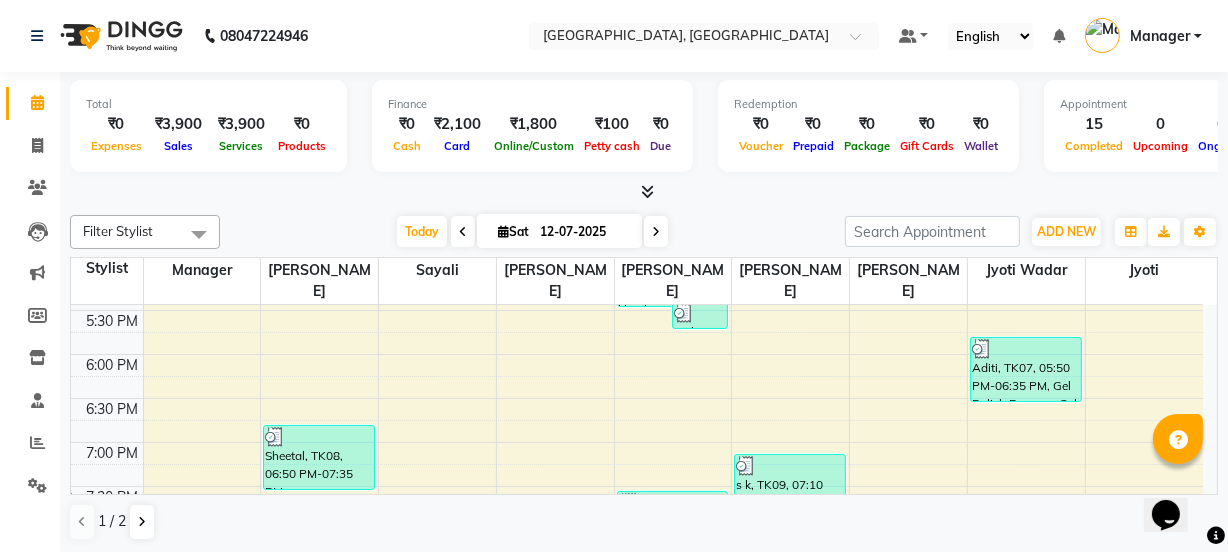 click on "Total  ₹0  Expenses ₹3,900  Sales ₹3,900  Services ₹0  Products Finance  ₹0  Cash ₹2,100  Card ₹1,800  Online/Custom ₹100 [PERSON_NAME] cash ₹0 Due  Redemption  ₹0 Voucher ₹0 Prepaid ₹0 Package ₹0  Gift Cards ₹0  Wallet  Appointment  15 Completed 0 Upcoming 0 Ongoing 0 No show  Other sales  ₹0  Packages ₹0  Memberships ₹0  Vouchers ₹0  Prepaids ₹0  Gift Cards Filter Stylist Select All [PERSON_NAME] wadar Manager [PERSON_NAME] [PERSON_NAME]  [PERSON_NAME] [PERSON_NAME]  [PERSON_NAME] [PERSON_NAME] [PERSON_NAME] [DATE]  [DATE] Toggle Dropdown Add Appointment Add Invoice Add Expense Add Attendance Add Client Add Transaction Toggle Dropdown Add Appointment Add Invoice Add Expense Add Attendance Add Client ADD NEW Toggle Dropdown Add Appointment Add Invoice Add Expense Add Attendance Add Client Add Transaction Filter Stylist Select All Jyoti Jyoti wadar Manager [PERSON_NAME] [PERSON_NAME]  [PERSON_NAME] [PERSON_NAME]  [PERSON_NAME] [PERSON_NAME] [PERSON_NAME] Group By  Staff View   Room View  View as Zoom" 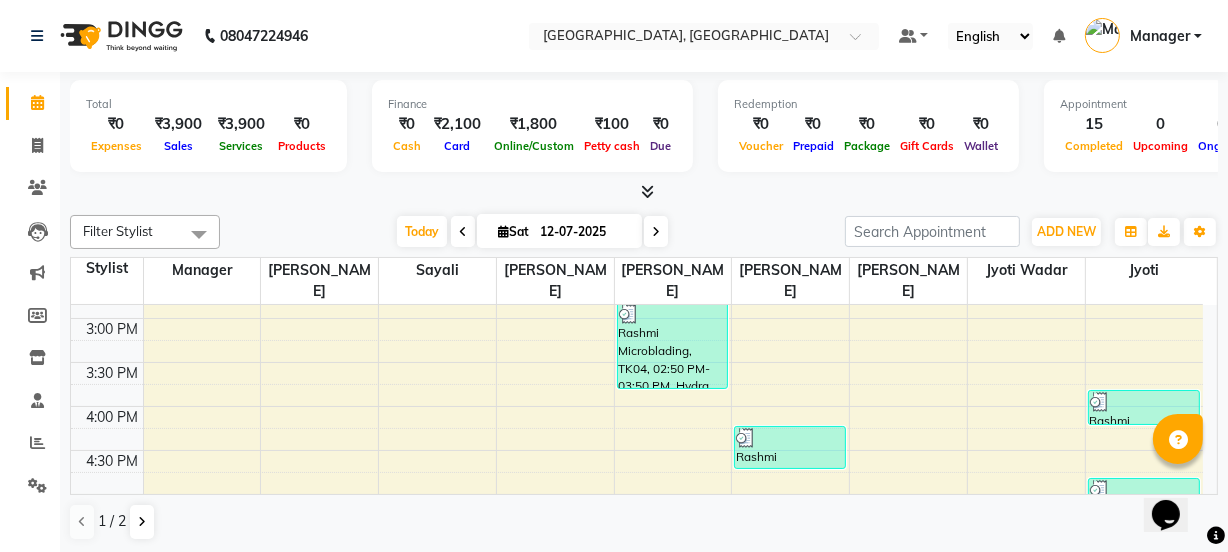 scroll, scrollTop: 419, scrollLeft: 0, axis: vertical 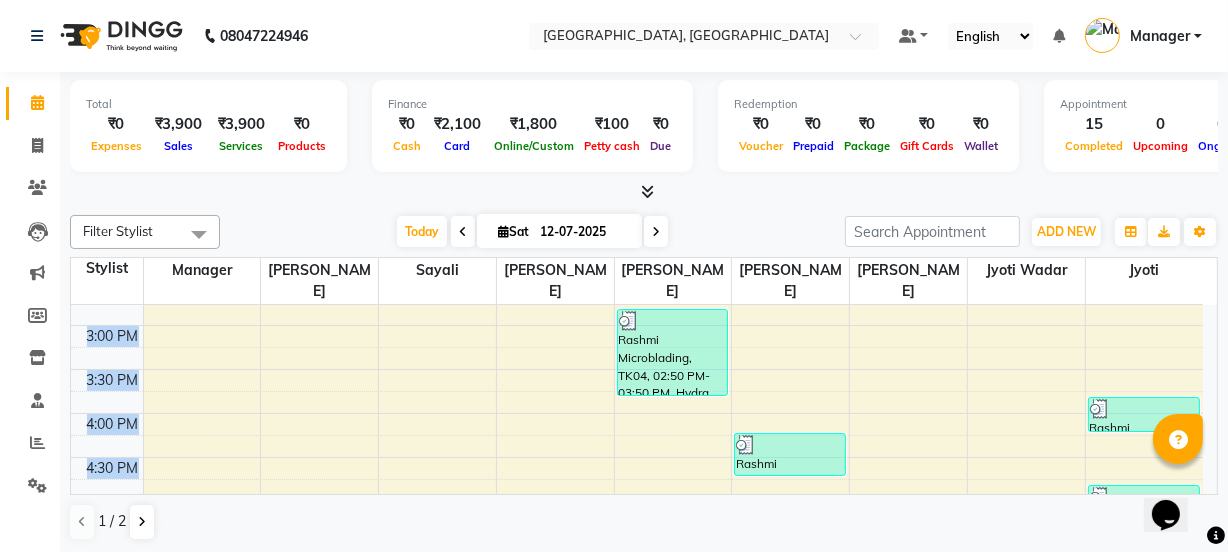 click on "10:00 AM 10:30 AM 11:00 AM 11:30 AM 12:00 PM 12:30 PM 1:00 PM 1:30 PM 2:00 PM 2:30 PM 3:00 PM 3:30 PM 4:00 PM 4:30 PM 5:00 PM 5:30 PM 6:00 PM 6:30 PM 7:00 PM 7:30 PM 8:00 PM 8:30 PM 9:00 PM 9:30 PM 10:00 PM 10:30 PM 11:00 PM 11:30 PM     [PERSON_NAME], TK01, 11:00 AM-11:50 AM, Haircut [DEMOGRAPHIC_DATA],[PERSON_NAME] Trim     Khiyati, TK02, 12:40 PM-01:10 PM, [DEMOGRAPHIC_DATA] Haircut     Gautam, TK03, 02:00 PM-02:30 PM, Haircut [DEMOGRAPHIC_DATA]     Sheetal, TK08, 06:50 PM-07:35 PM, [DEMOGRAPHIC_DATA] Haircut + Hairwash     khushi, TK05, 05:10 PM-05:30 PM, Threading Eyebrow     Mahi, TK06, 05:25 PM-05:45 PM, Threading Eyebrow     Rashmi Microblading, TK04, 02:50 PM-03:50 PM, Hydra Facial  + Advance Dtan     Sheetal, TK08, 07:35 PM-08:25 PM, Face d-tan,Face Threading     Rashmi Microblading, TK04, 04:15 PM-04:45 PM, Gel polish     s k, TK09, 07:10 PM-07:40 PM, Gel polish     Aditi, TK07, 05:50 PM-06:35 PM, Gel Polish Remover,Gel polish     Sheetal, TK08, 08:25 PM-08:55 PM, Gel polish     Khiyati, TK02, 12:20 PM-12:40 PM, Threading Eyebrow" at bounding box center (644, 400) 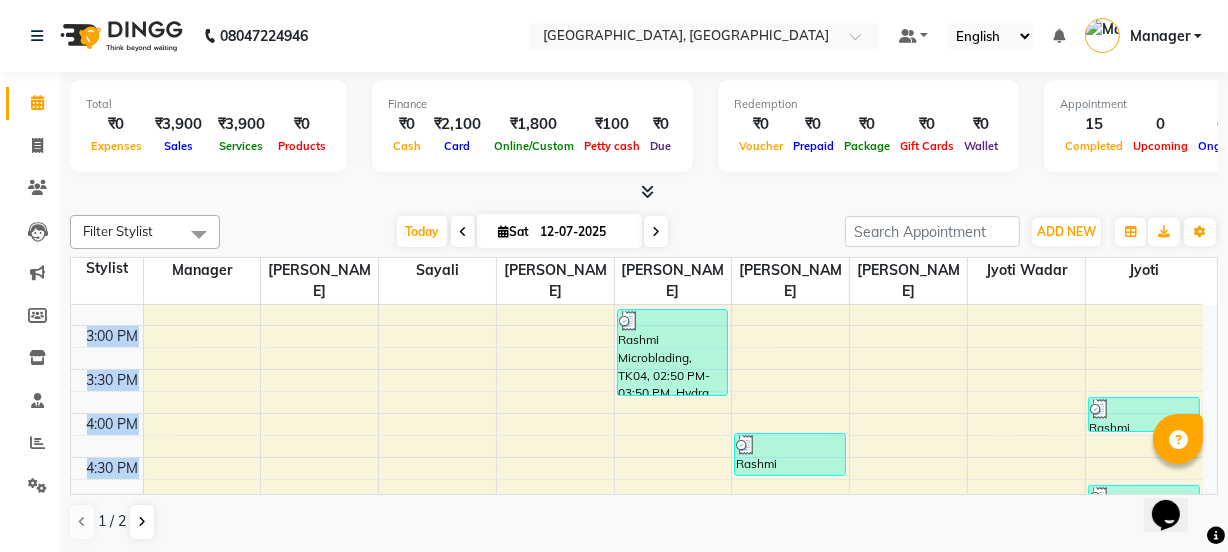 click on "Total  ₹0  Expenses ₹3,900  Sales ₹3,900  Services ₹0  Products Finance  ₹0  Cash ₹2,100  Card ₹1,800  Online/Custom ₹100 [PERSON_NAME] cash ₹0 Due  Redemption  ₹0 Voucher ₹0 Prepaid ₹0 Package ₹0  Gift Cards ₹0  Wallet  Appointment  15 Completed 0 Upcoming 0 Ongoing 0 No show  Other sales  ₹0  Packages ₹0  Memberships ₹0  Vouchers ₹0  Prepaids ₹0  Gift Cards Filter Stylist Select All [PERSON_NAME] wadar Manager [PERSON_NAME] [PERSON_NAME]  [PERSON_NAME] [PERSON_NAME]  [PERSON_NAME] [PERSON_NAME] [PERSON_NAME] [DATE]  [DATE] Toggle Dropdown Add Appointment Add Invoice Add Expense Add Attendance Add Client Add Transaction Toggle Dropdown Add Appointment Add Invoice Add Expense Add Attendance Add Client ADD NEW Toggle Dropdown Add Appointment Add Invoice Add Expense Add Attendance Add Client Add Transaction Filter Stylist Select All Jyoti Jyoti wadar Manager [PERSON_NAME] [PERSON_NAME]  [PERSON_NAME] [PERSON_NAME]  [PERSON_NAME] [PERSON_NAME] [PERSON_NAME] Group By  Staff View   Room View  View as Zoom" 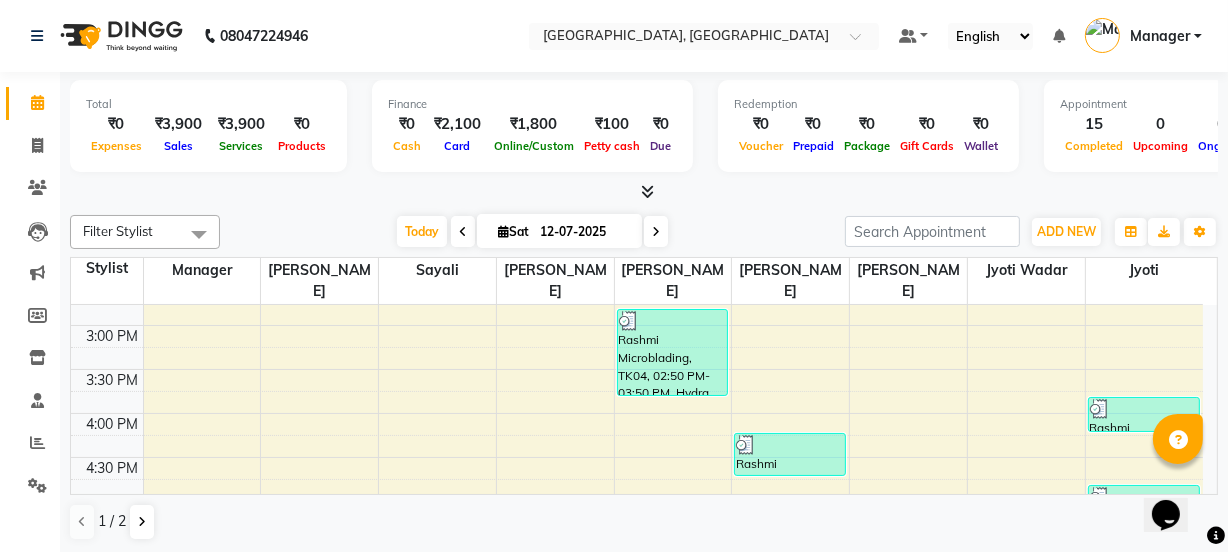 click on "Total  ₹0  Expenses ₹3,900  Sales ₹3,900  Services ₹0  Products Finance  ₹0  Cash ₹2,100  Card ₹1,800  Online/Custom ₹100 [PERSON_NAME] cash ₹0 Due  Redemption  ₹0 Voucher ₹0 Prepaid ₹0 Package ₹0  Gift Cards ₹0  Wallet  Appointment  15 Completed 0 Upcoming 0 Ongoing 0 No show  Other sales  ₹0  Packages ₹0  Memberships ₹0  Vouchers ₹0  Prepaids ₹0  Gift Cards Filter Stylist Select All [PERSON_NAME] wadar Manager [PERSON_NAME] [PERSON_NAME]  [PERSON_NAME] [PERSON_NAME]  [PERSON_NAME] [PERSON_NAME] [PERSON_NAME] [DATE]  [DATE] Toggle Dropdown Add Appointment Add Invoice Add Expense Add Attendance Add Client Add Transaction Toggle Dropdown Add Appointment Add Invoice Add Expense Add Attendance Add Client ADD NEW Toggle Dropdown Add Appointment Add Invoice Add Expense Add Attendance Add Client Add Transaction Filter Stylist Select All Jyoti Jyoti wadar Manager [PERSON_NAME] [PERSON_NAME]  [PERSON_NAME] [PERSON_NAME]  [PERSON_NAME] [PERSON_NAME] [PERSON_NAME] Group By  Staff View   Room View  View as Zoom" 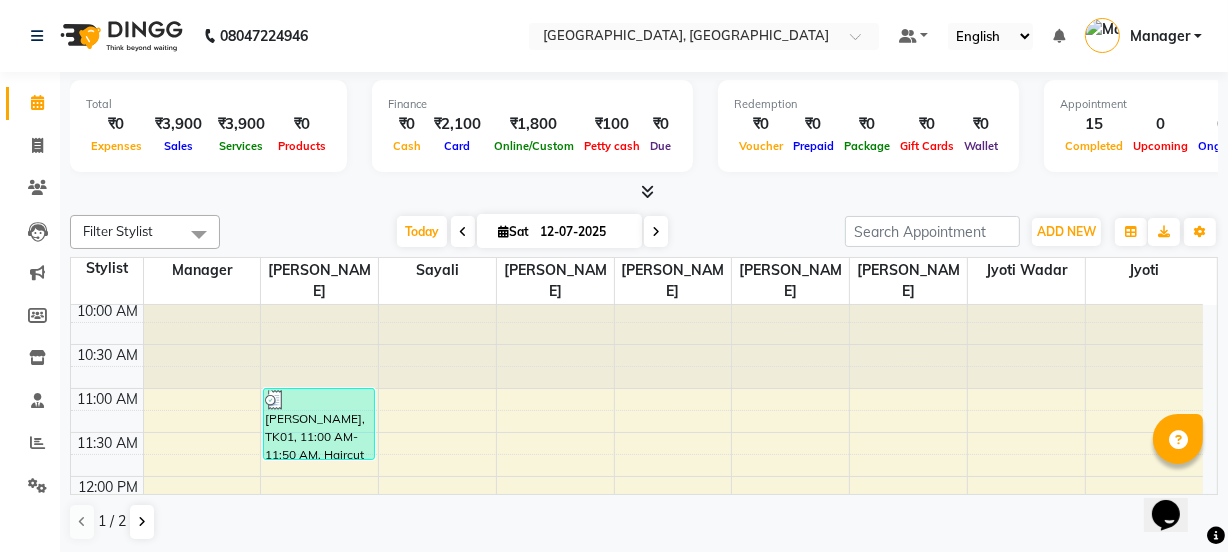 scroll, scrollTop: 0, scrollLeft: 0, axis: both 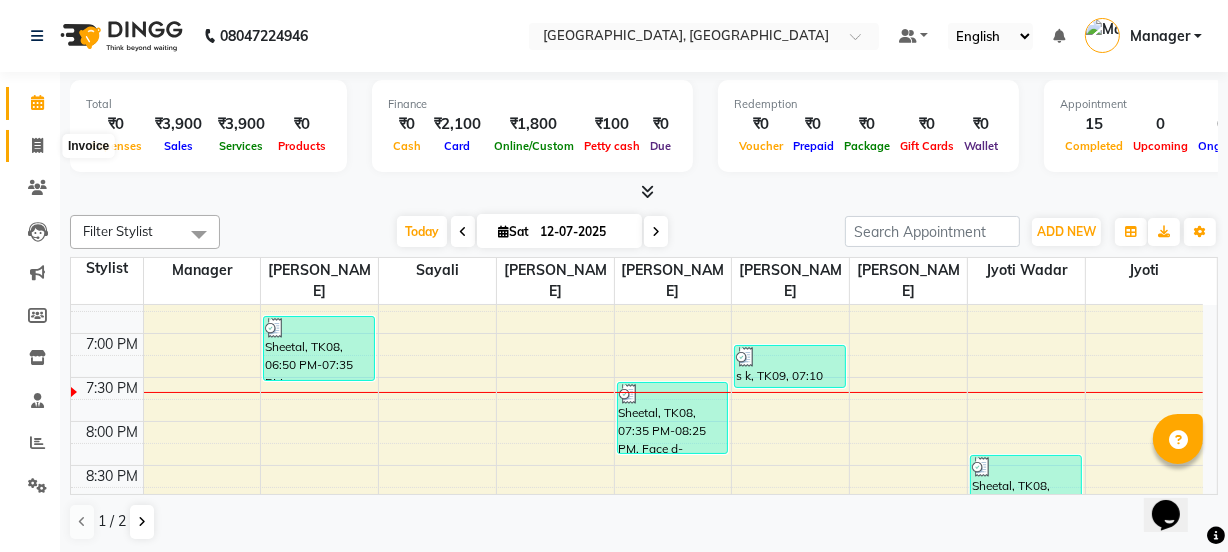 click 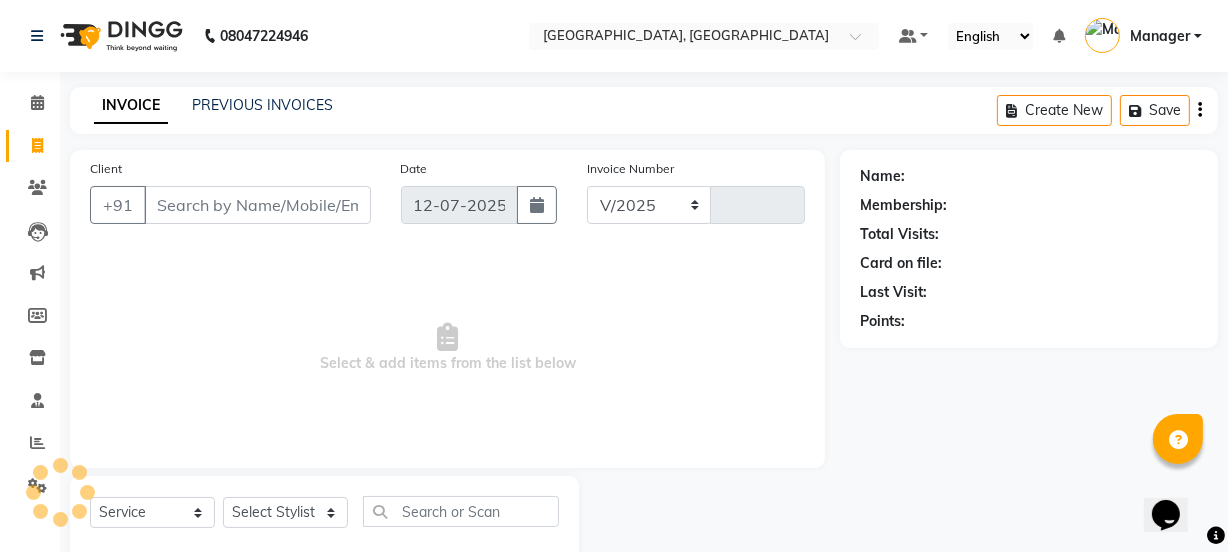 select on "7742" 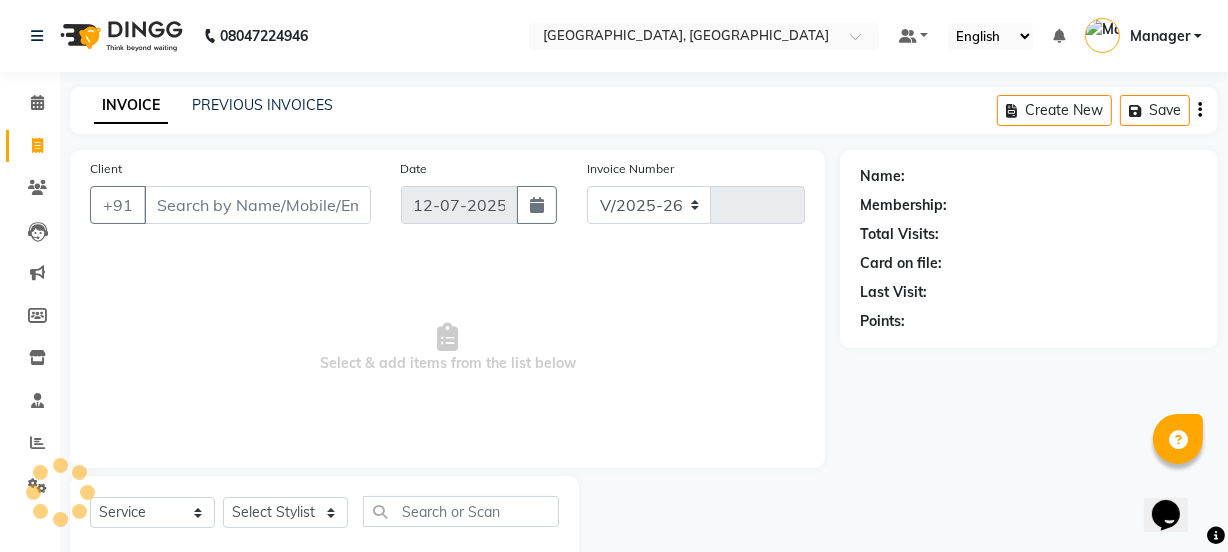 type on "0846" 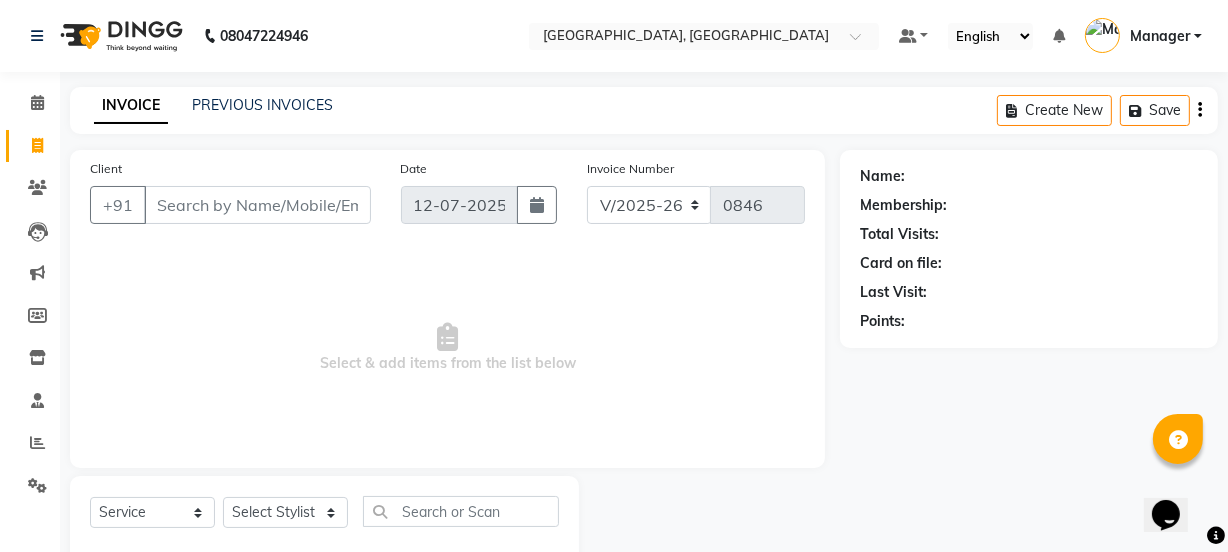 select on "membership" 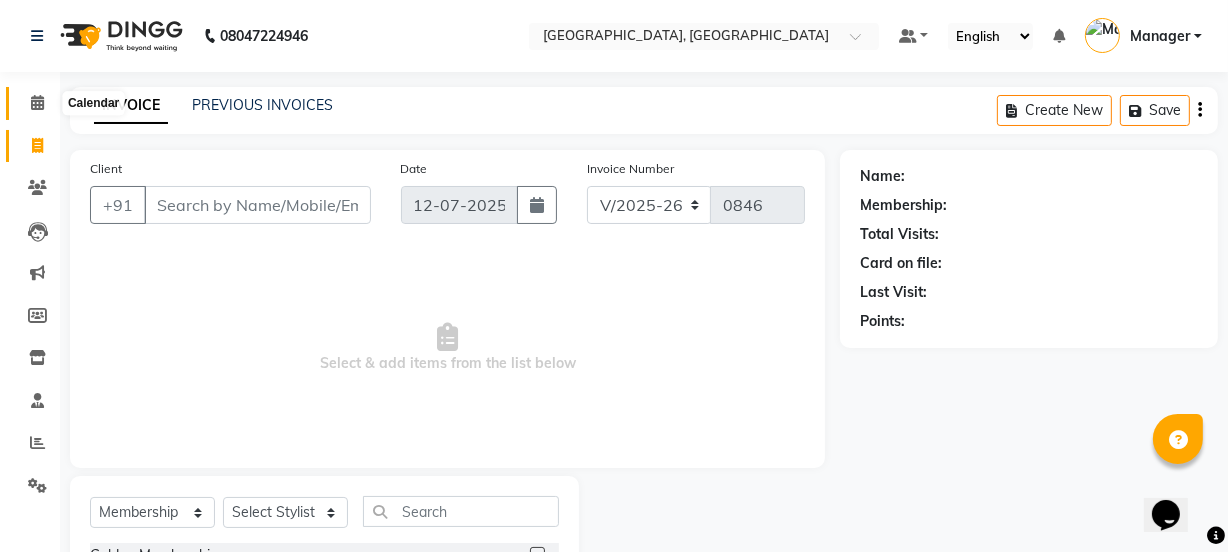 click 